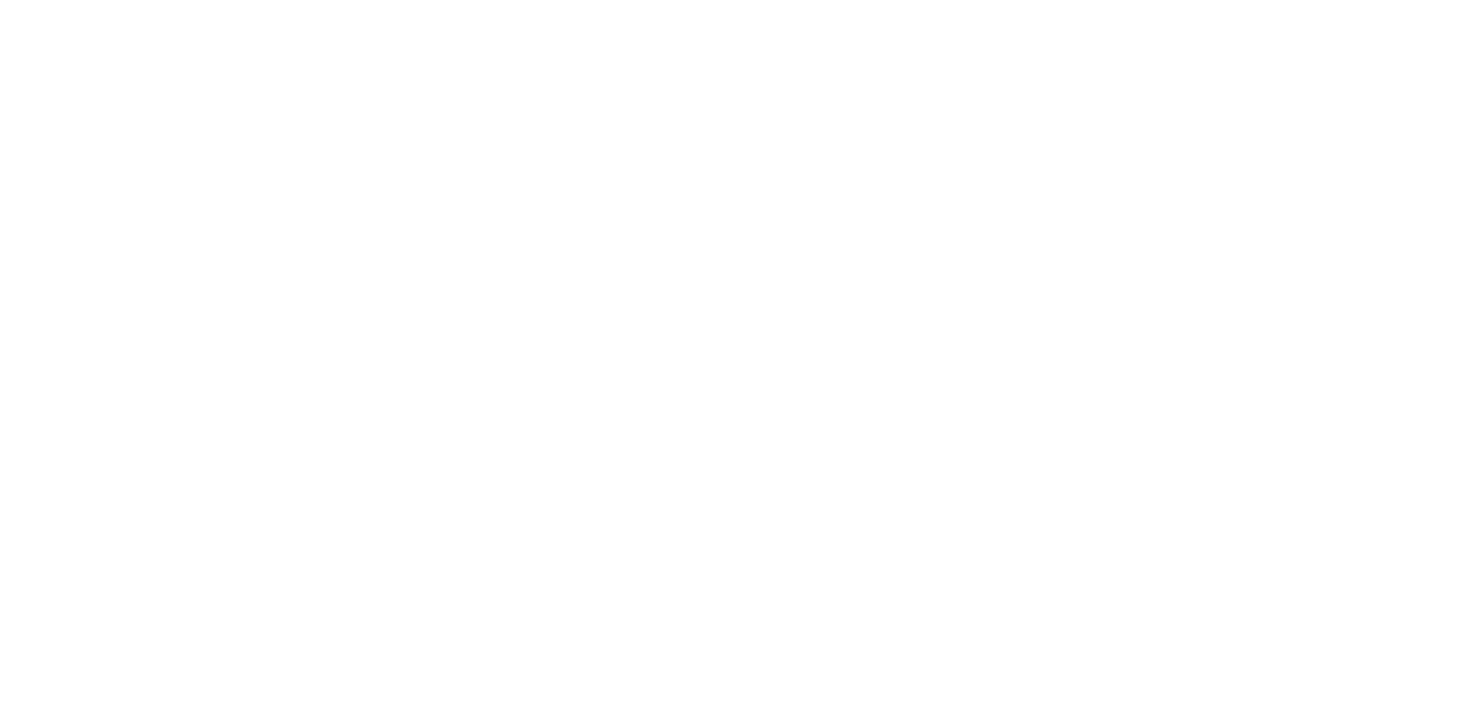 scroll, scrollTop: 0, scrollLeft: 0, axis: both 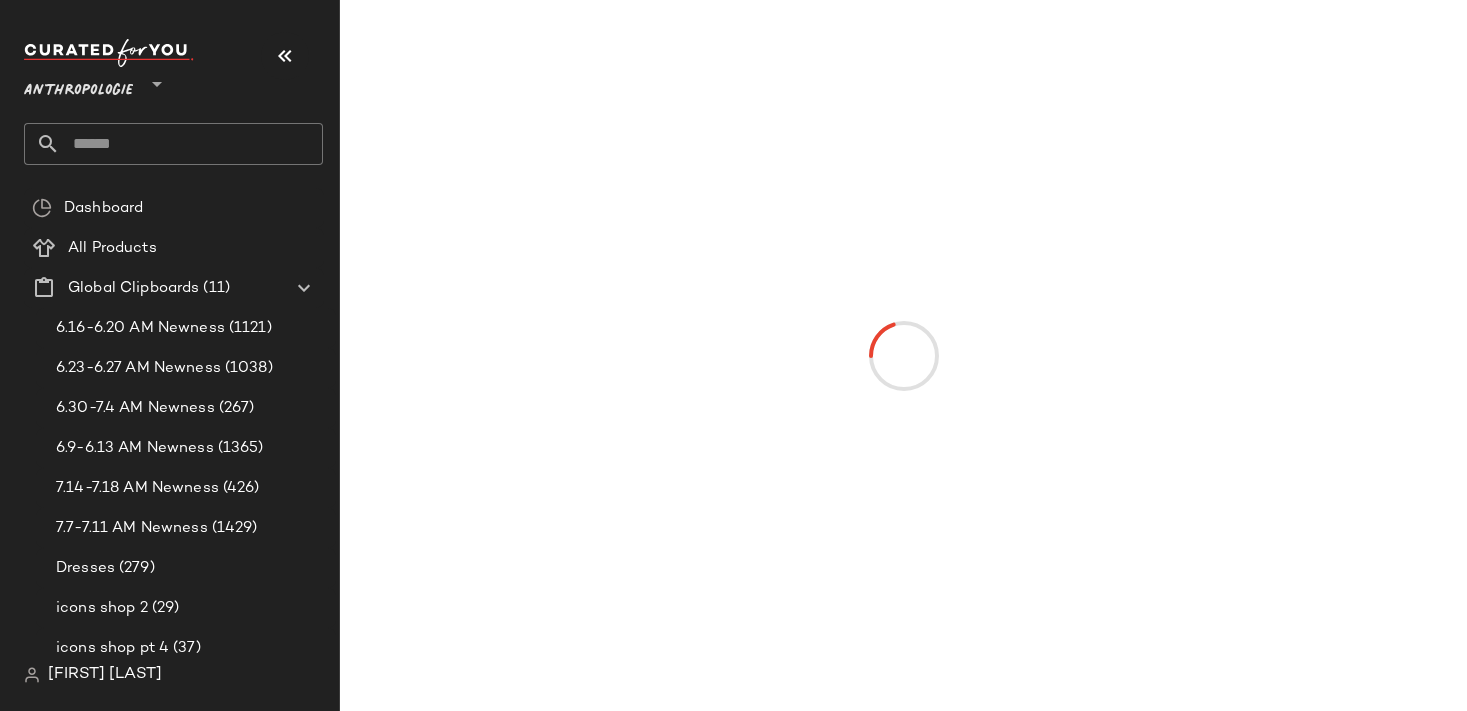 click on "Anthropologie **" 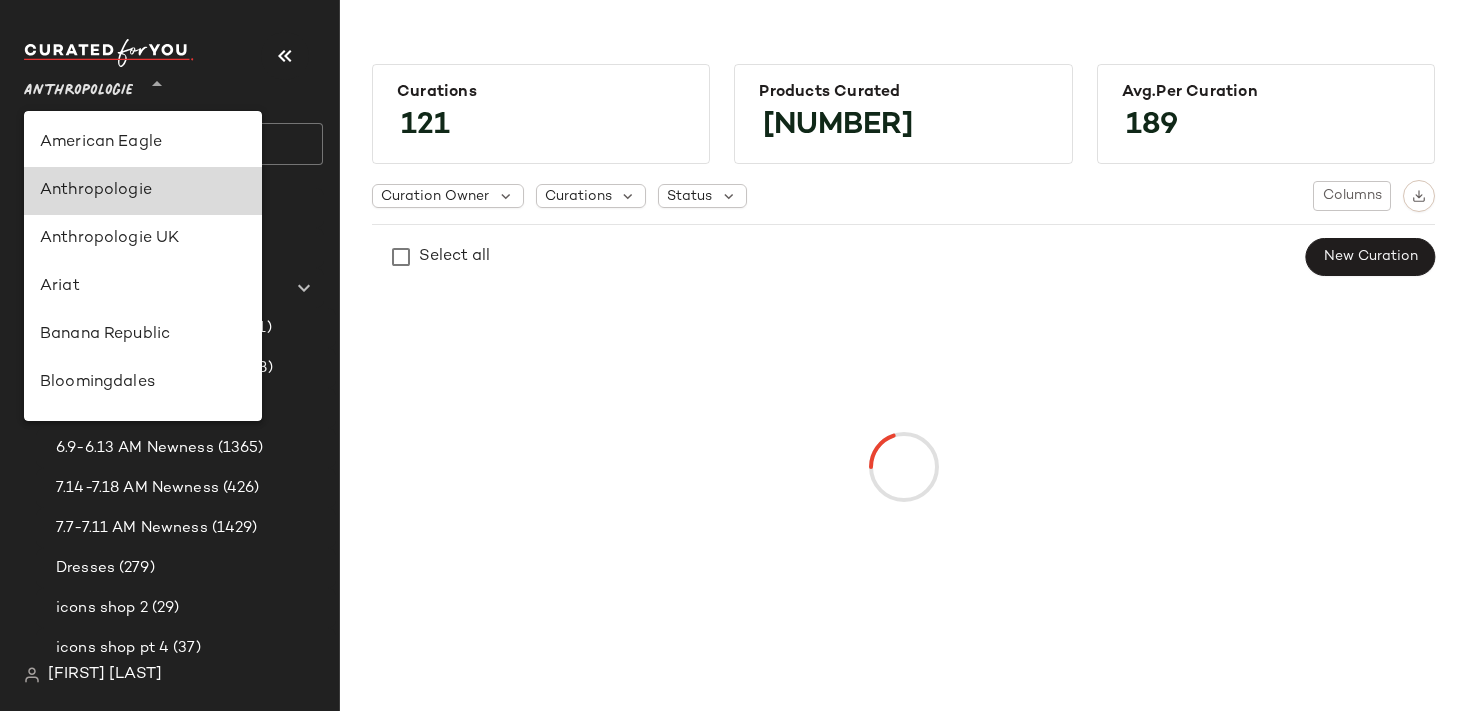 scroll, scrollTop: 48, scrollLeft: 0, axis: vertical 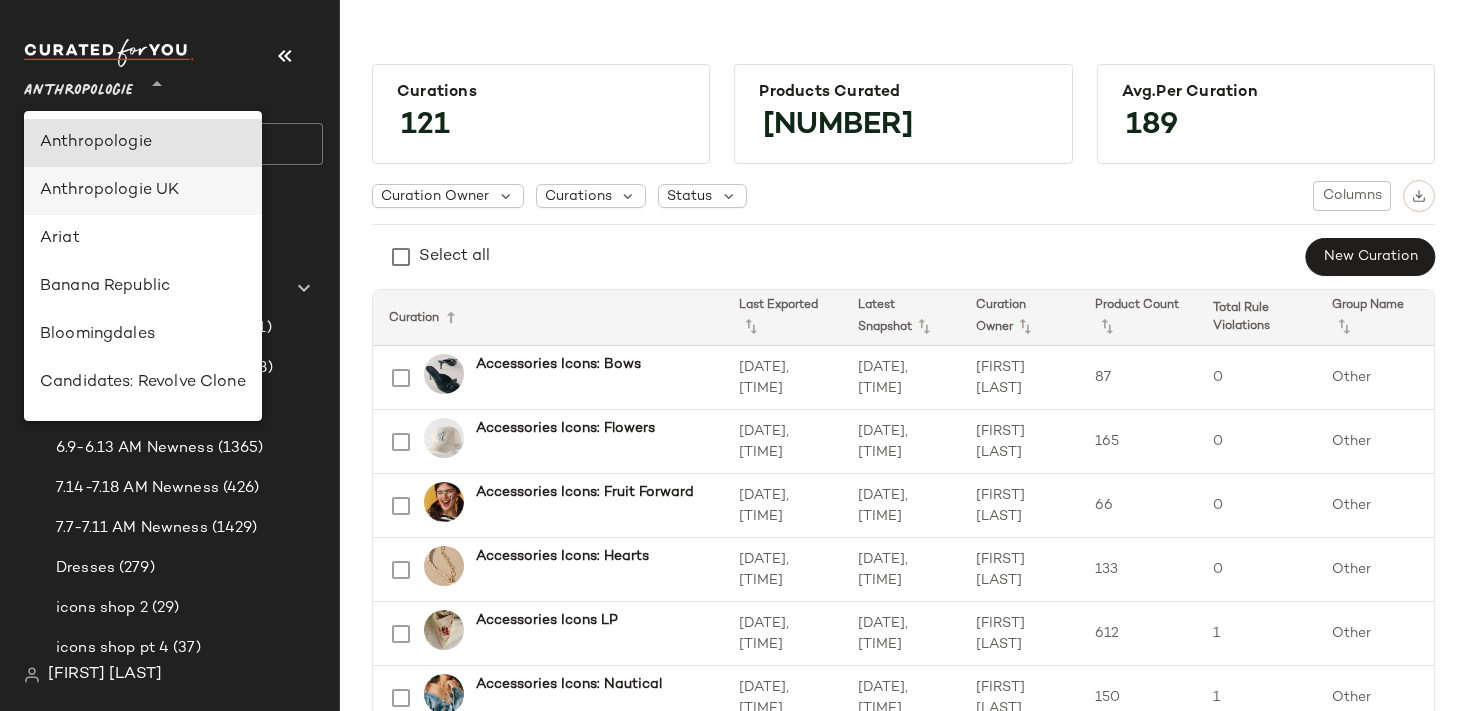 click on "Anthropologie UK" at bounding box center [143, 191] 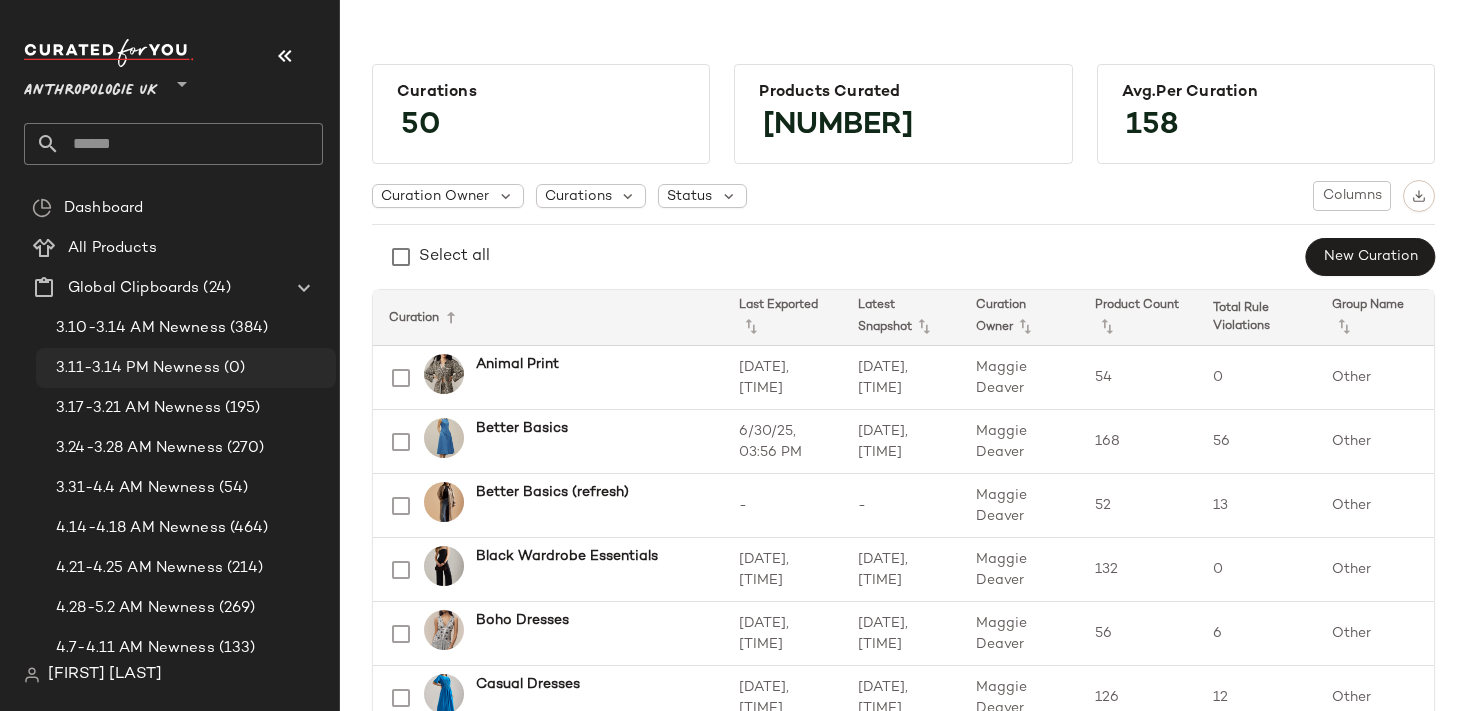 scroll, scrollTop: 243, scrollLeft: 0, axis: vertical 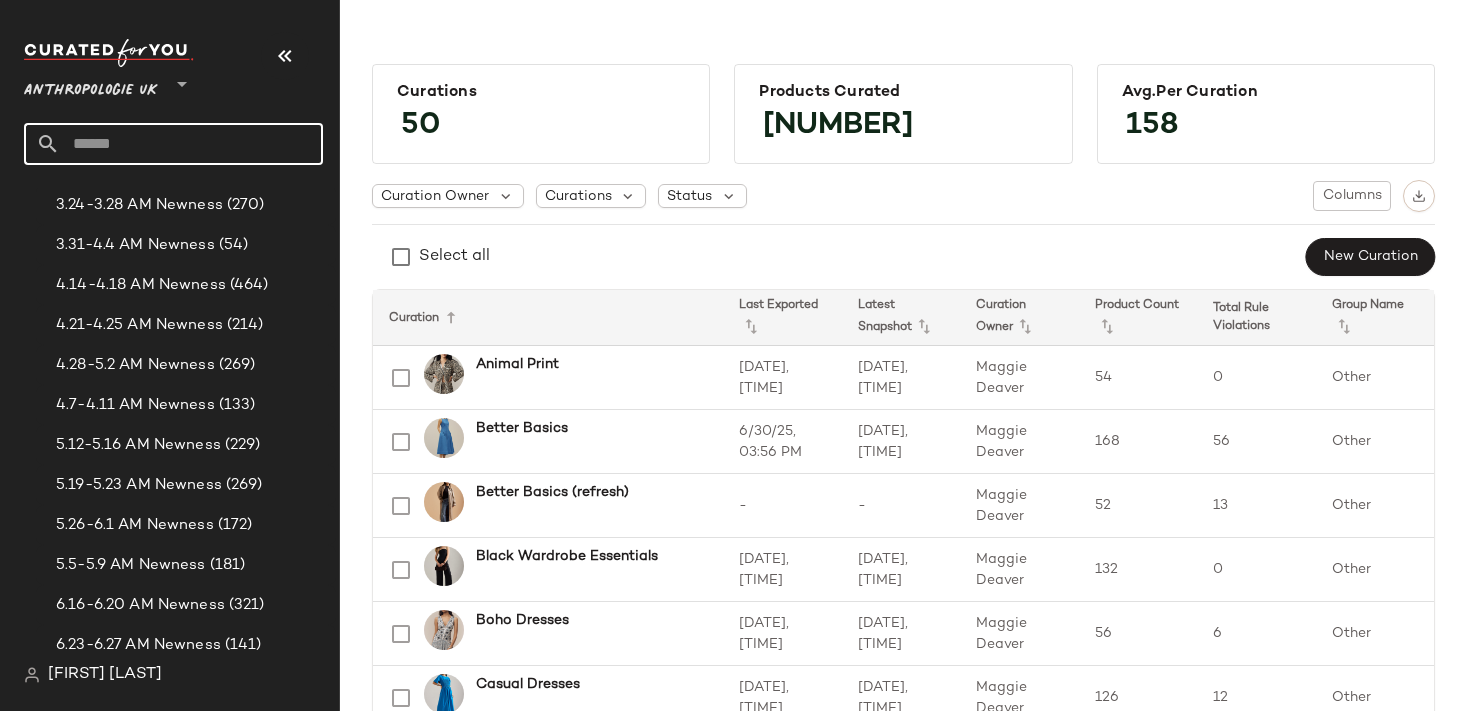 click 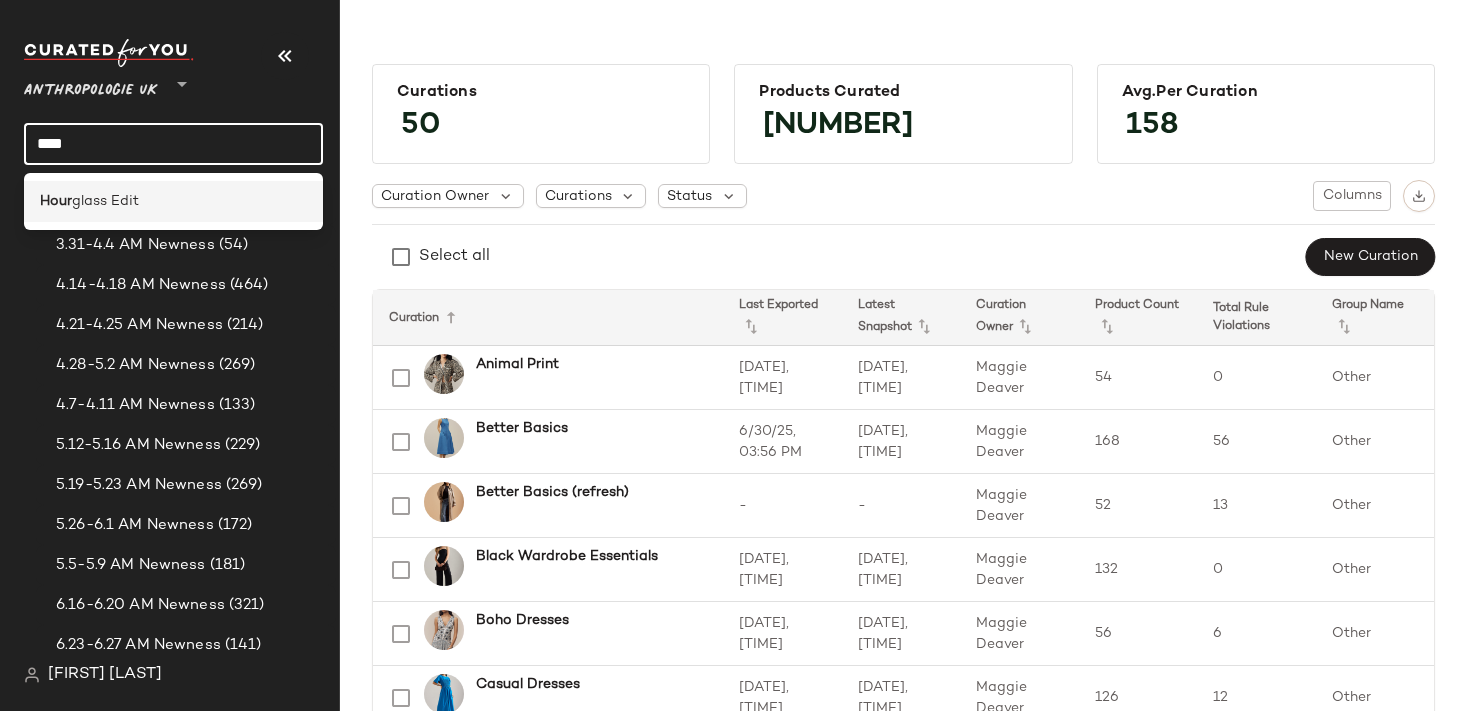type on "****" 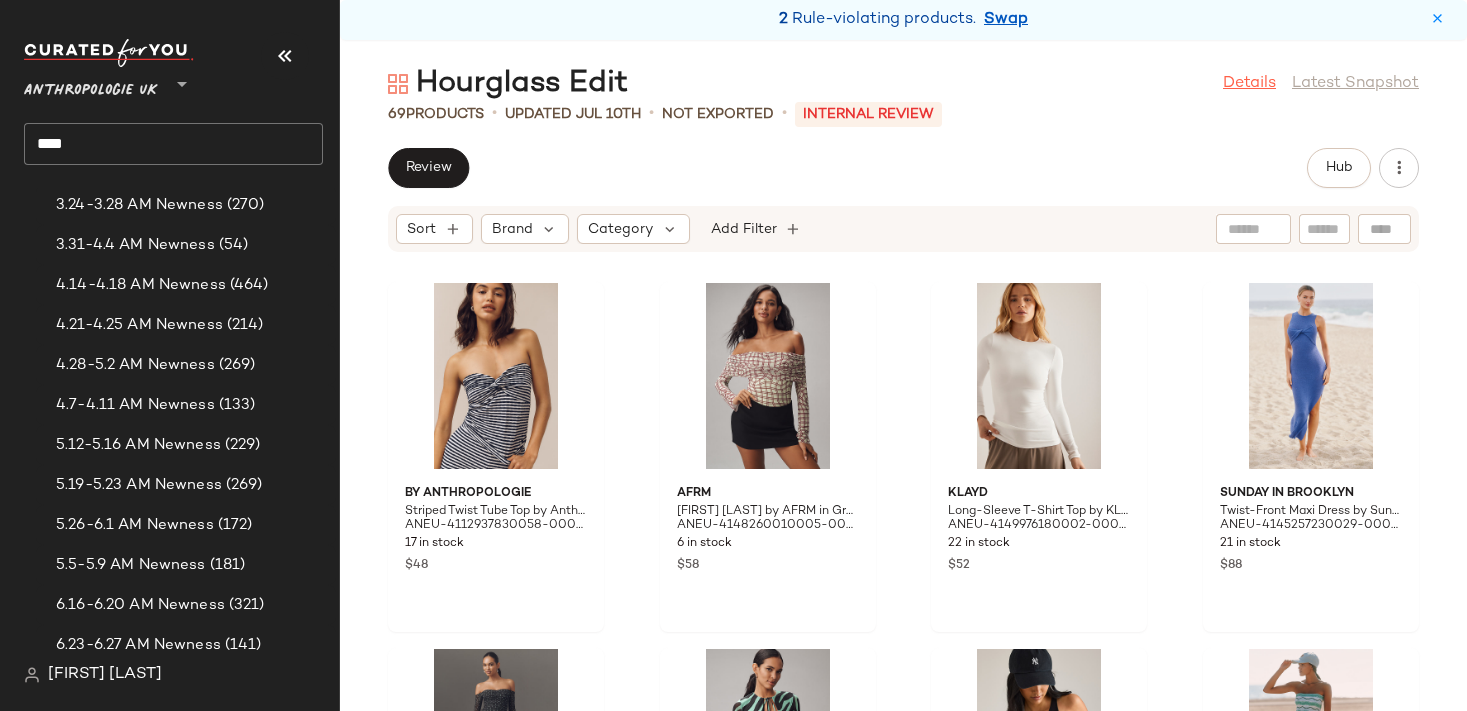 click on "Details" at bounding box center [1249, 84] 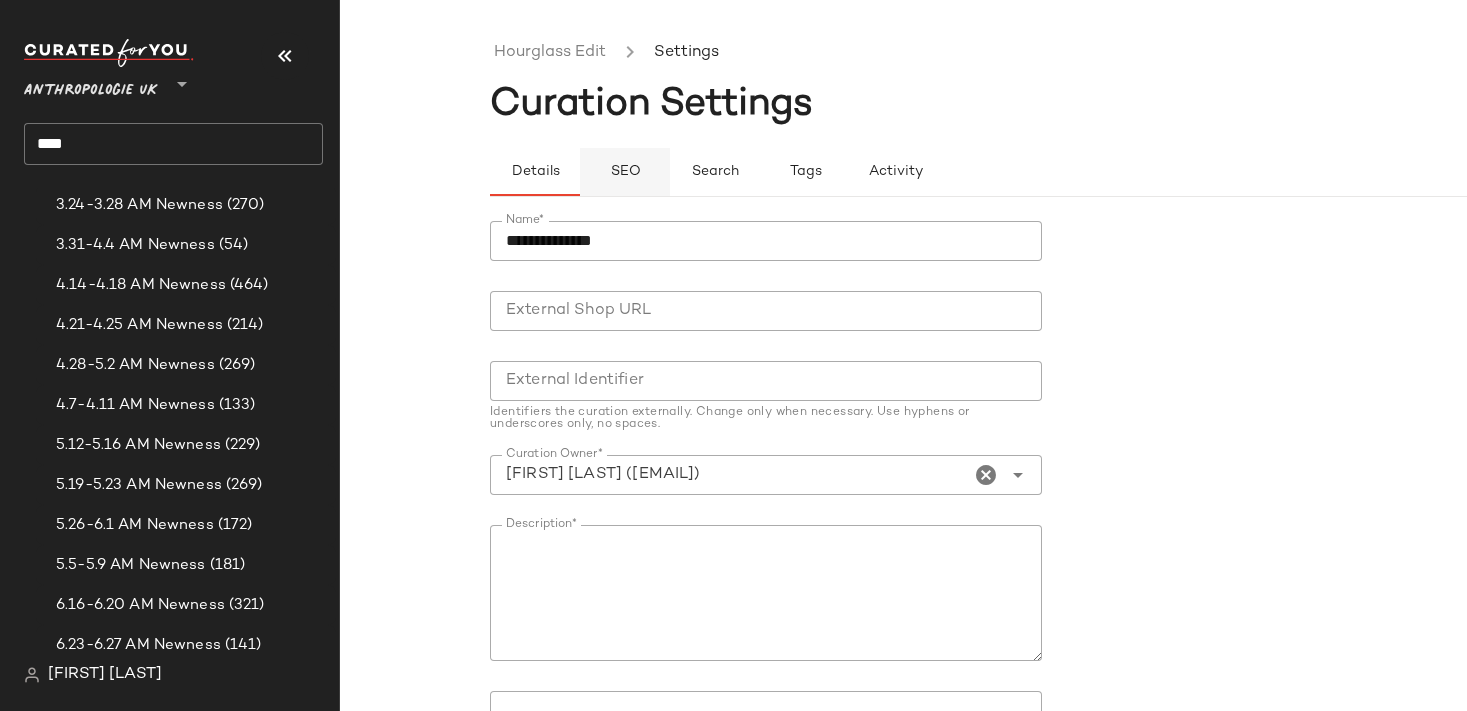 click on "SEO" 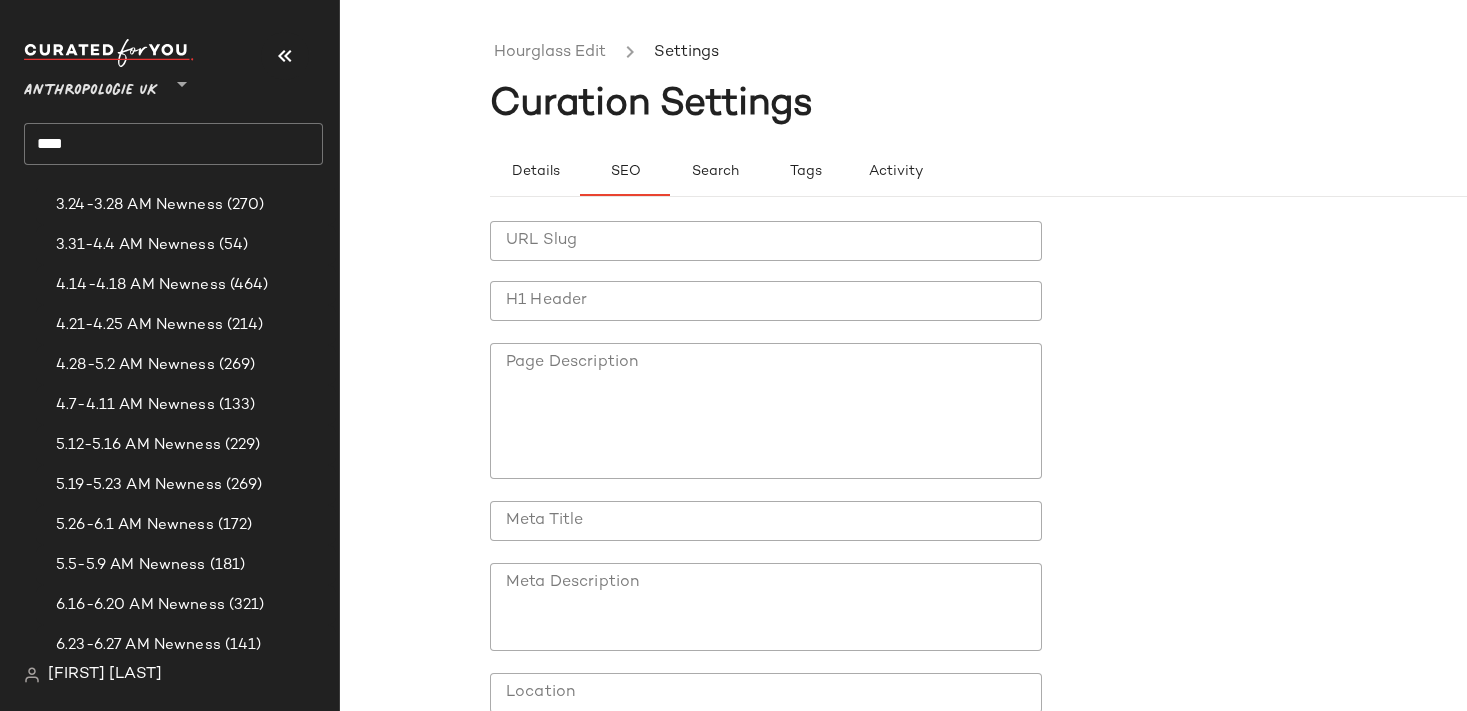 click on "URL Slug" 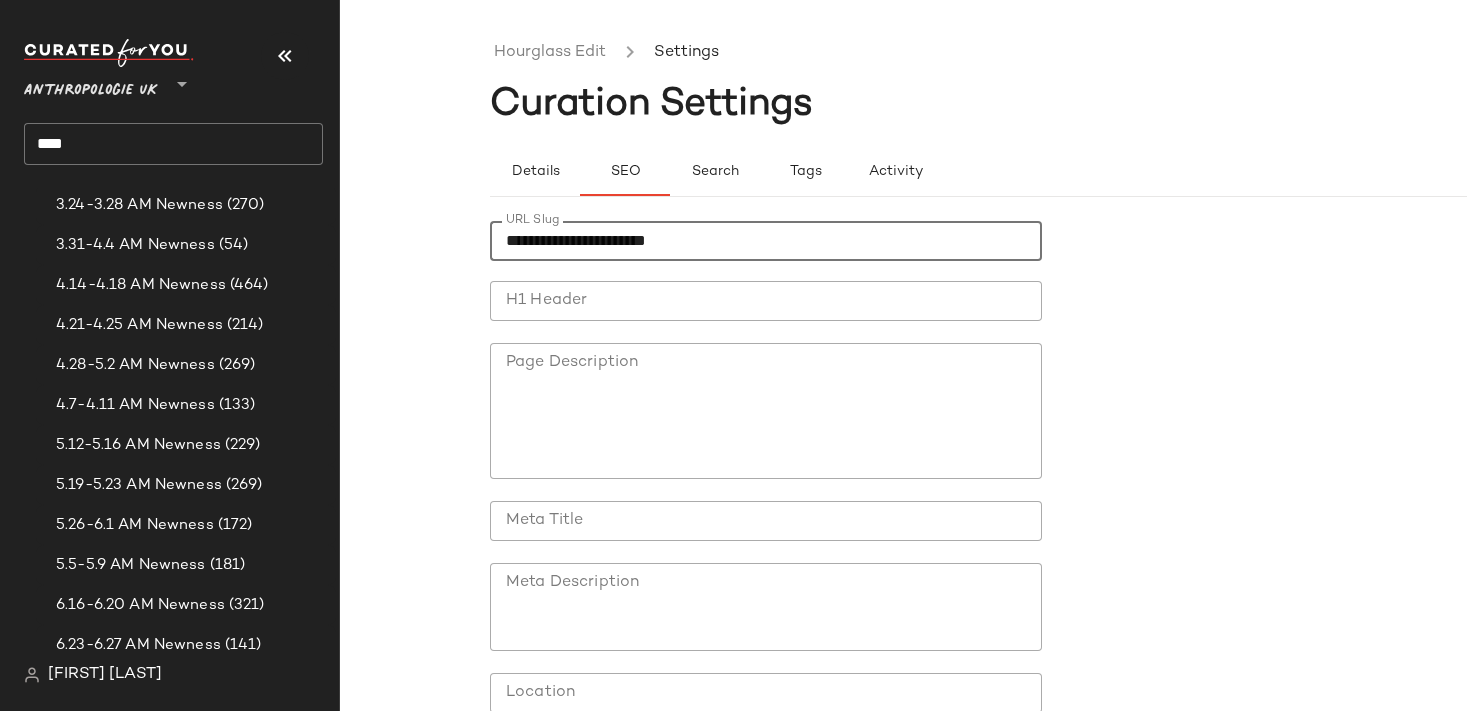 type on "**********" 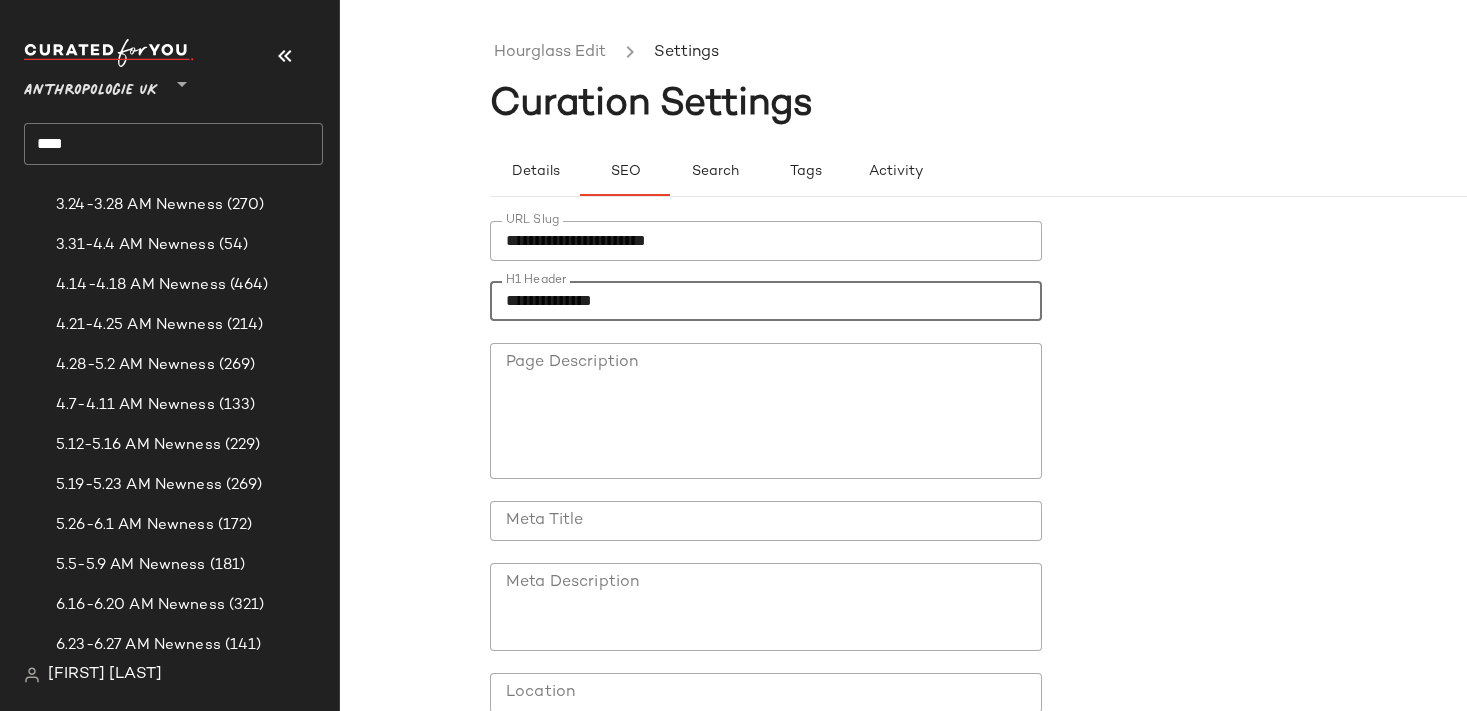 type on "**********" 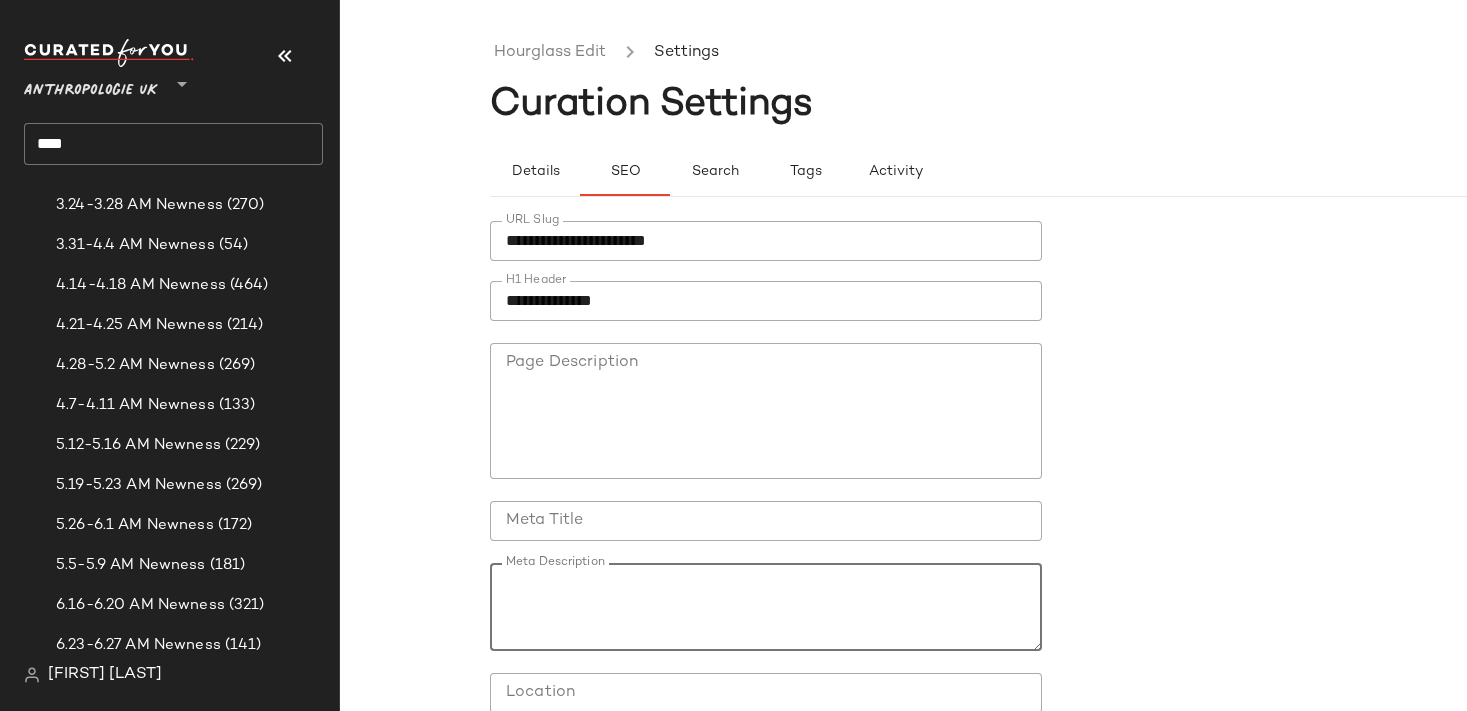 paste on "**********" 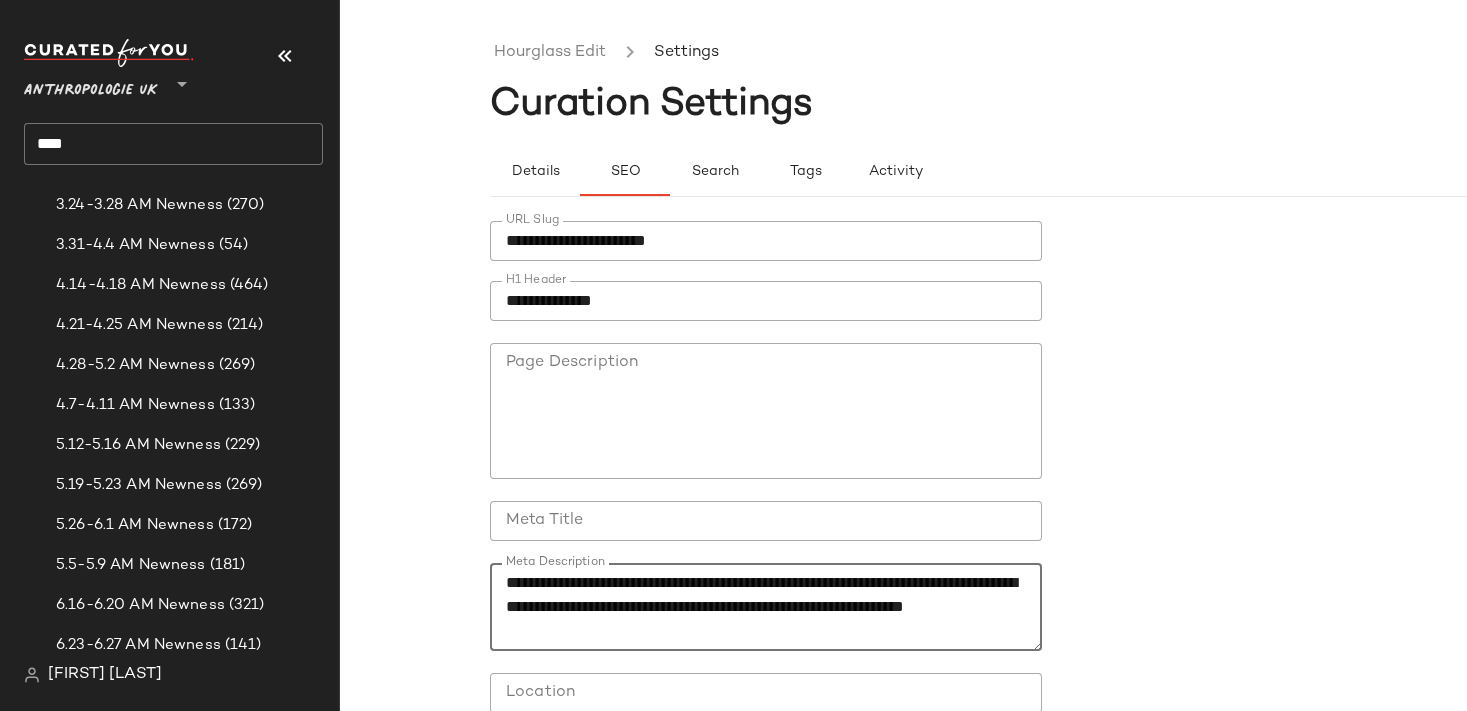 scroll, scrollTop: 253, scrollLeft: 0, axis: vertical 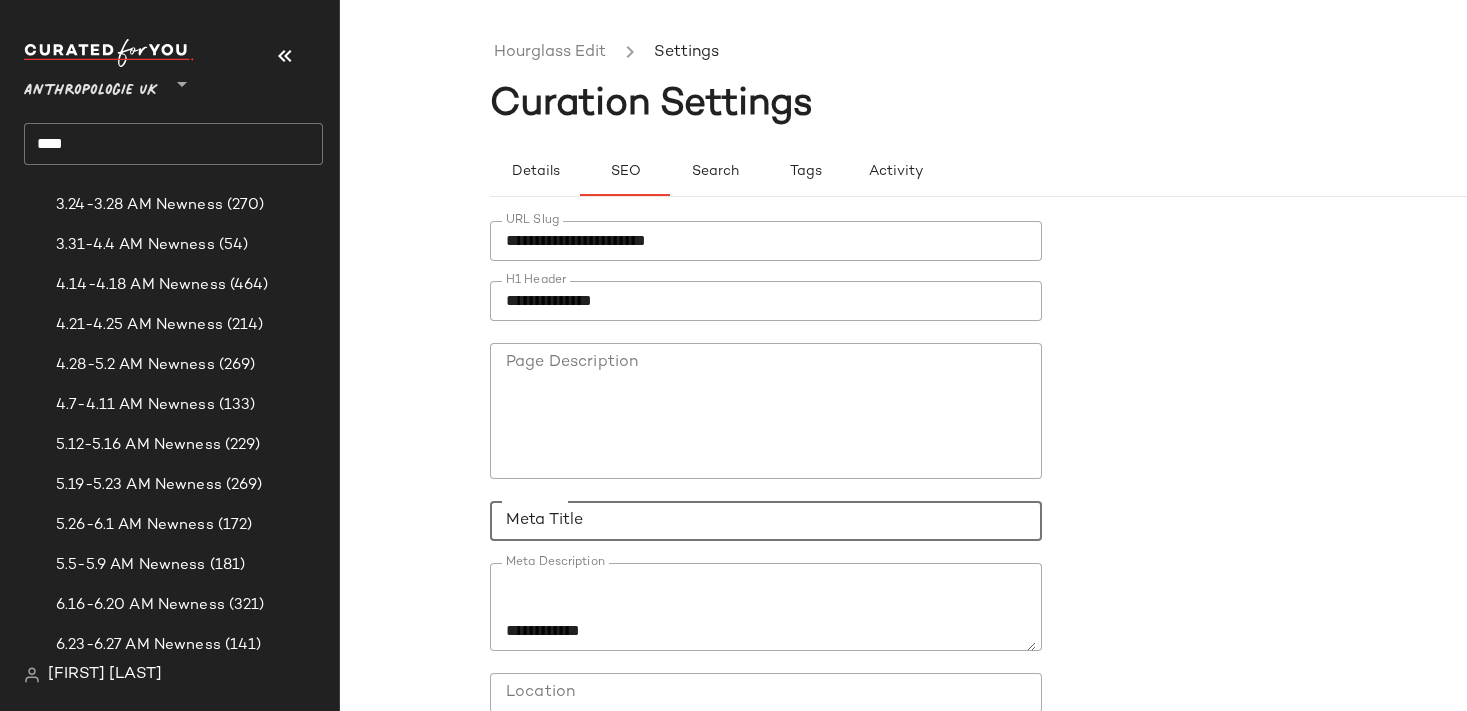 click on "Meta Title" 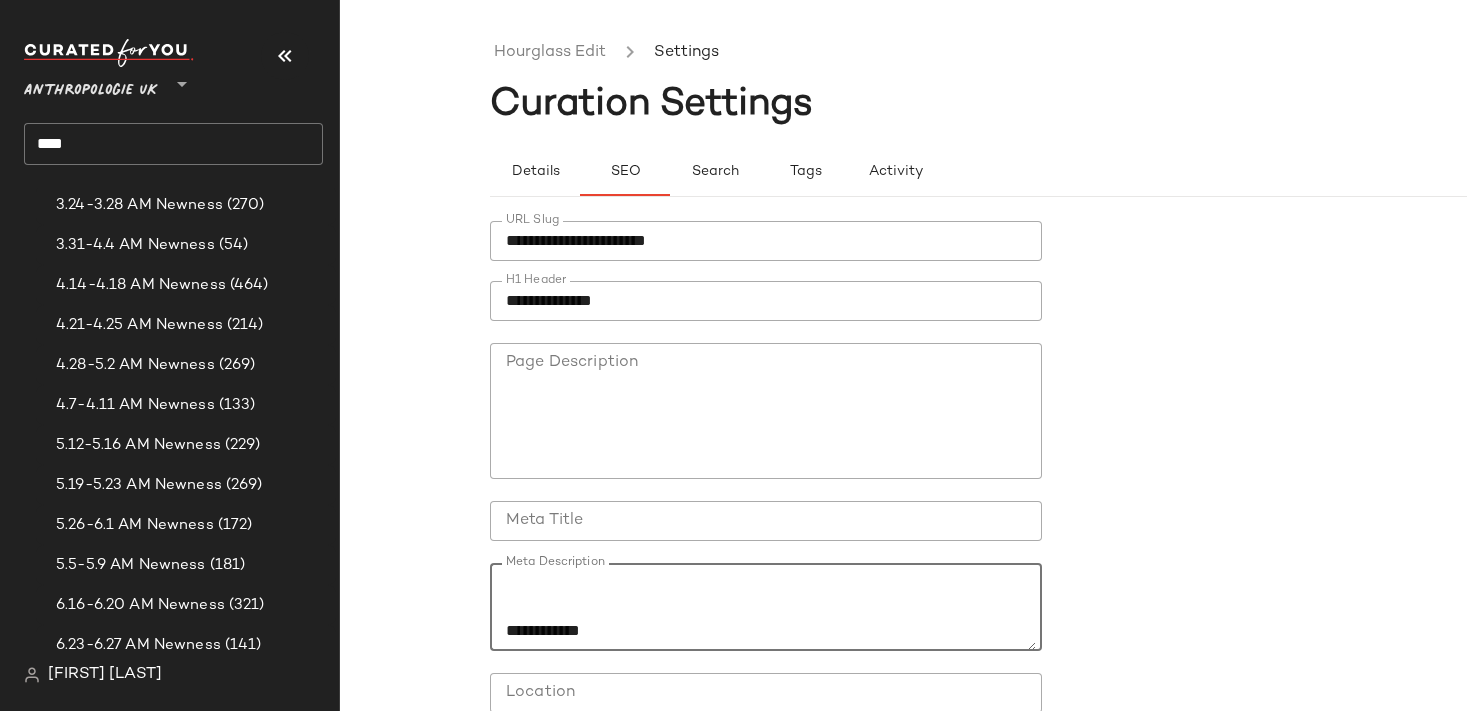 drag, startPoint x: 647, startPoint y: 622, endPoint x: 467, endPoint y: 621, distance: 180.00278 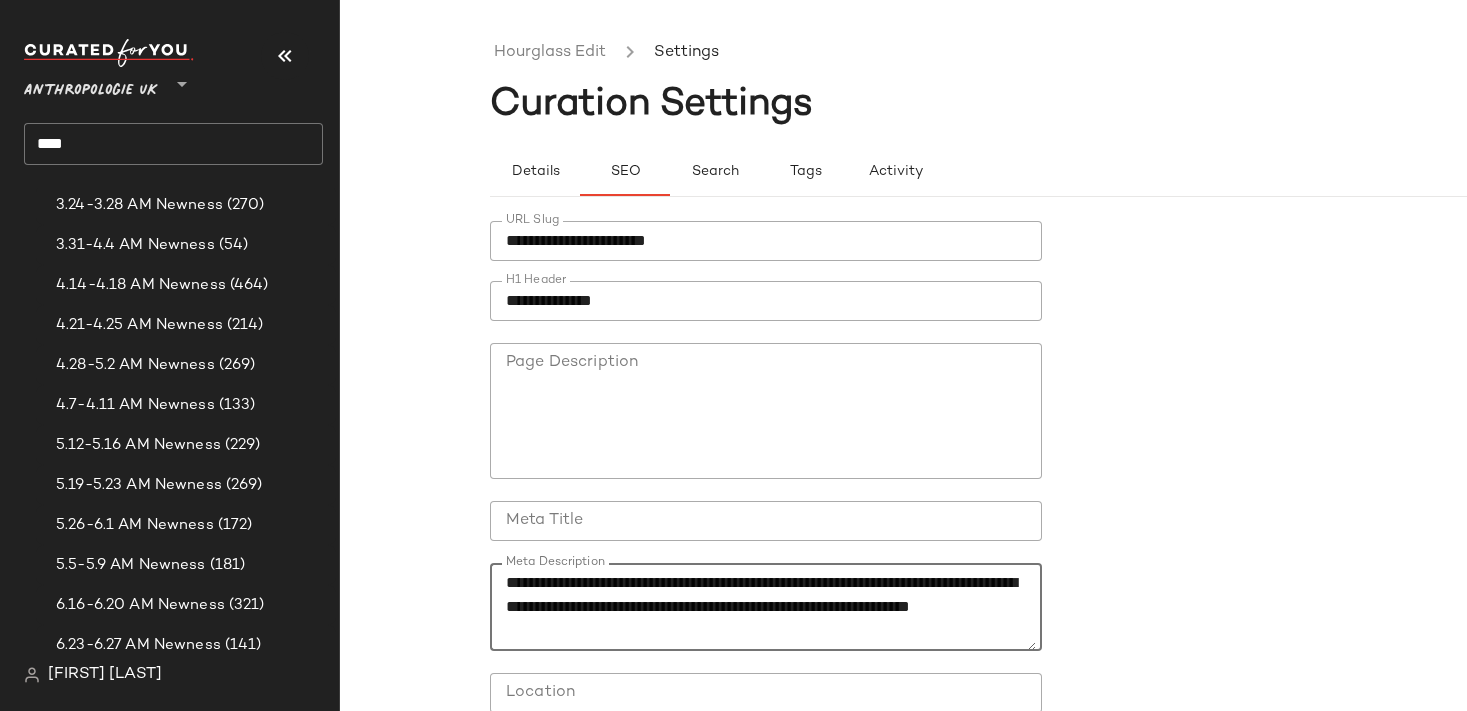 scroll, scrollTop: 24, scrollLeft: 0, axis: vertical 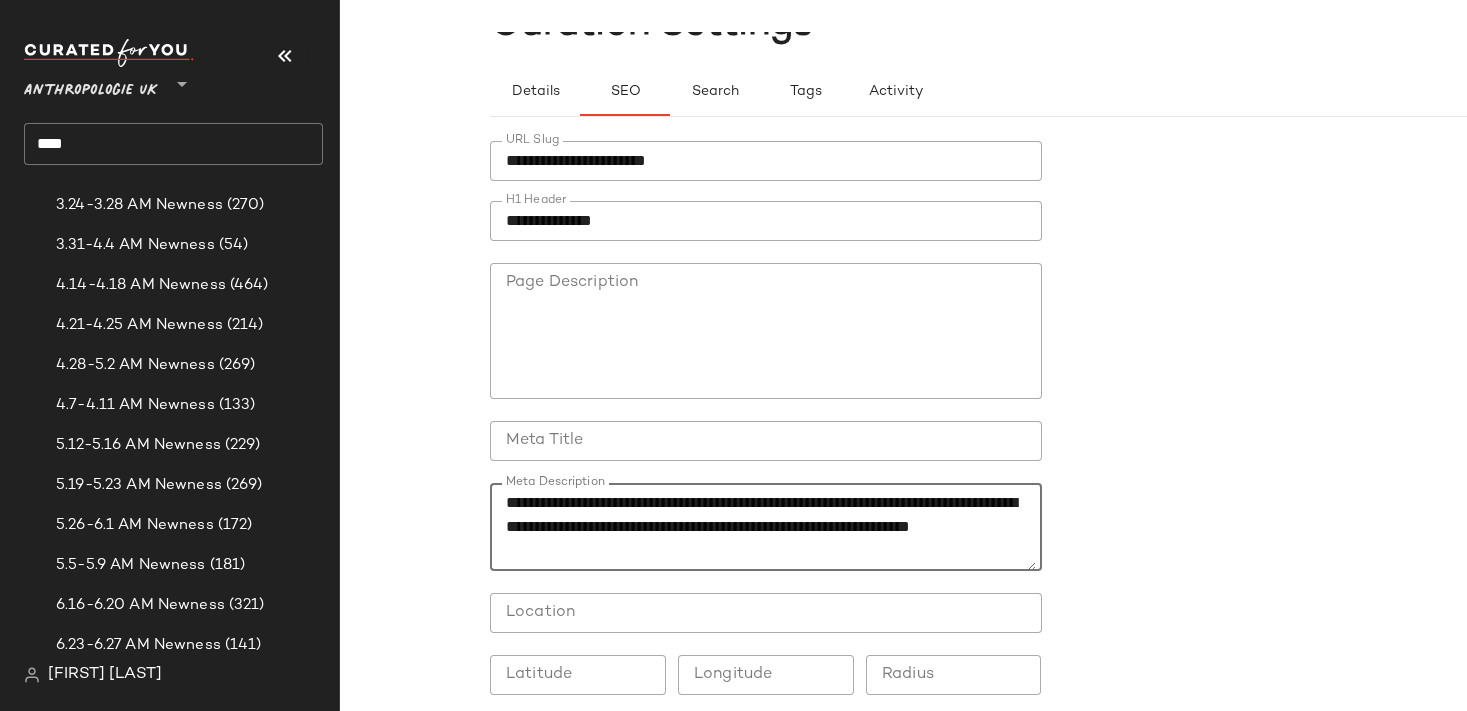 click on "**********" 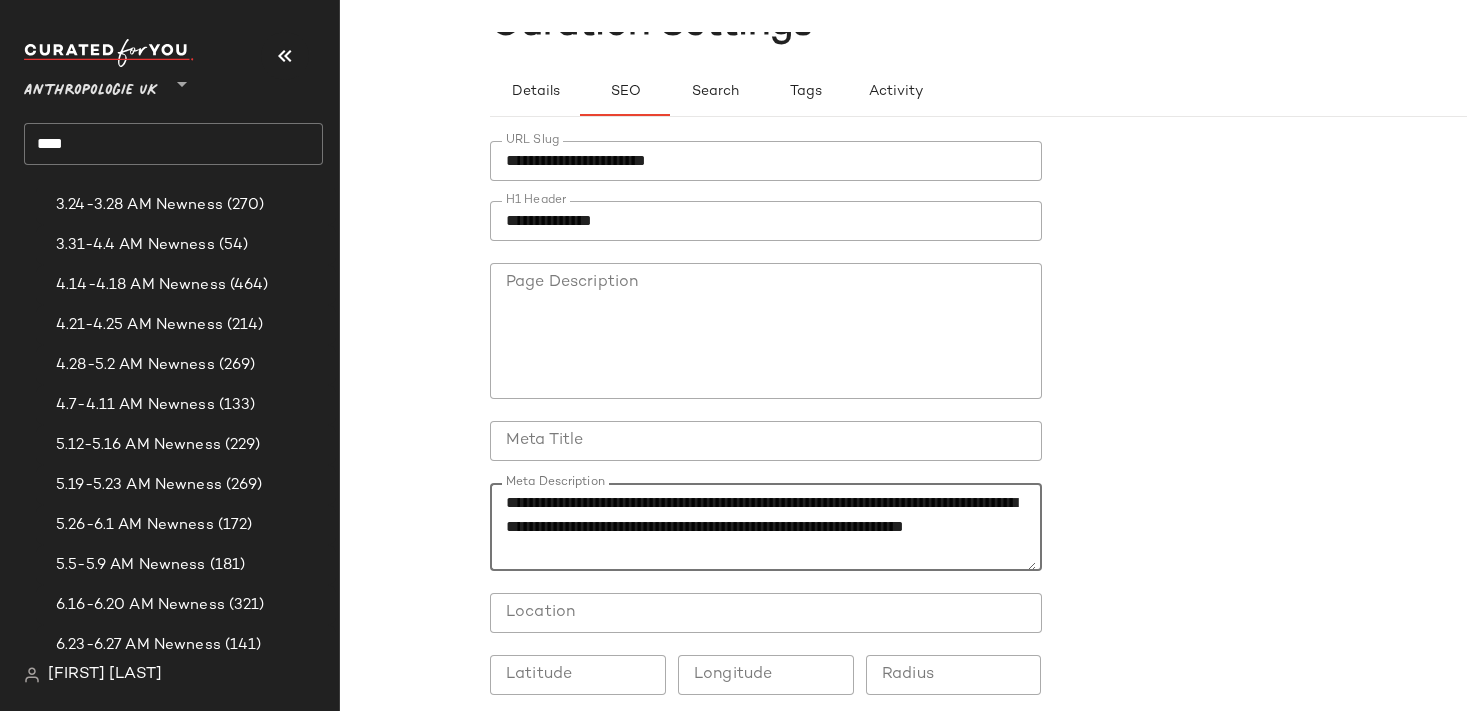 scroll, scrollTop: 0, scrollLeft: 0, axis: both 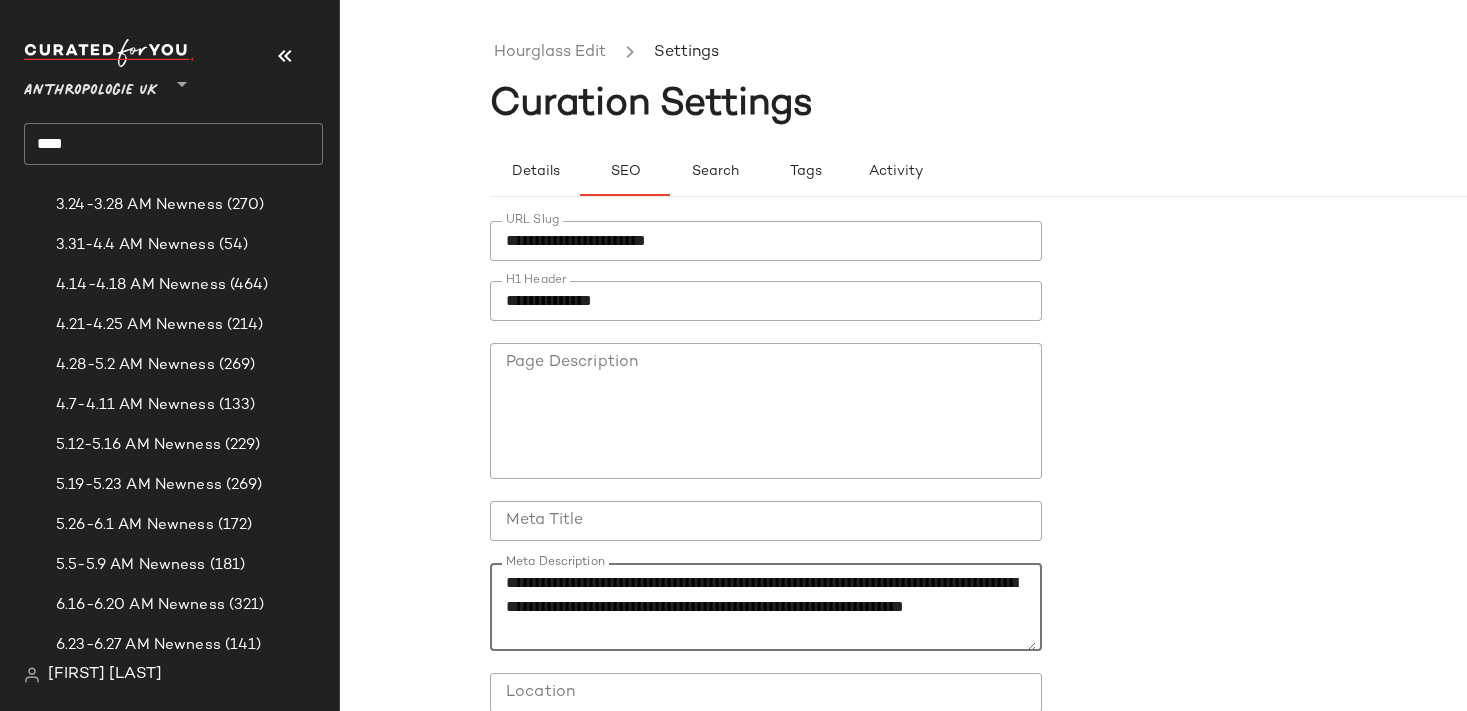 type on "**********" 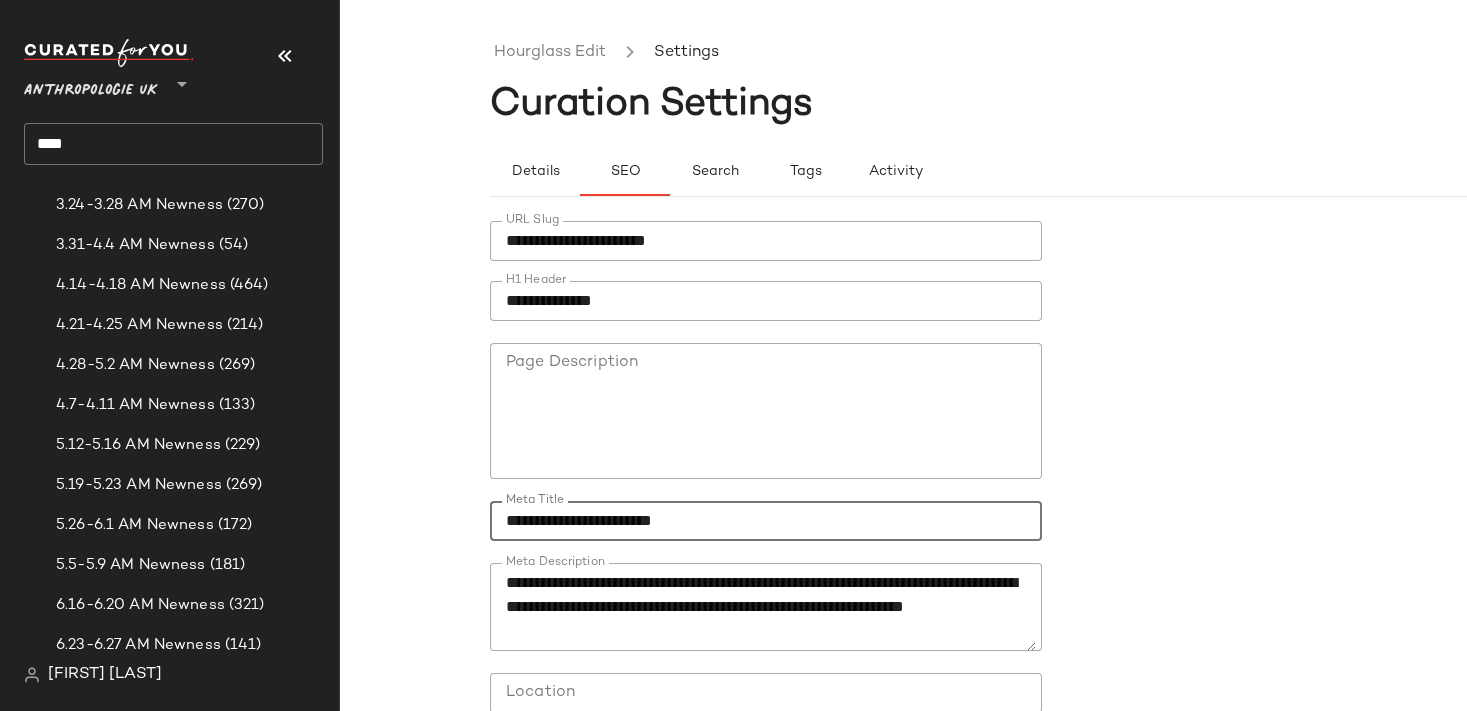 scroll, scrollTop: 171, scrollLeft: 0, axis: vertical 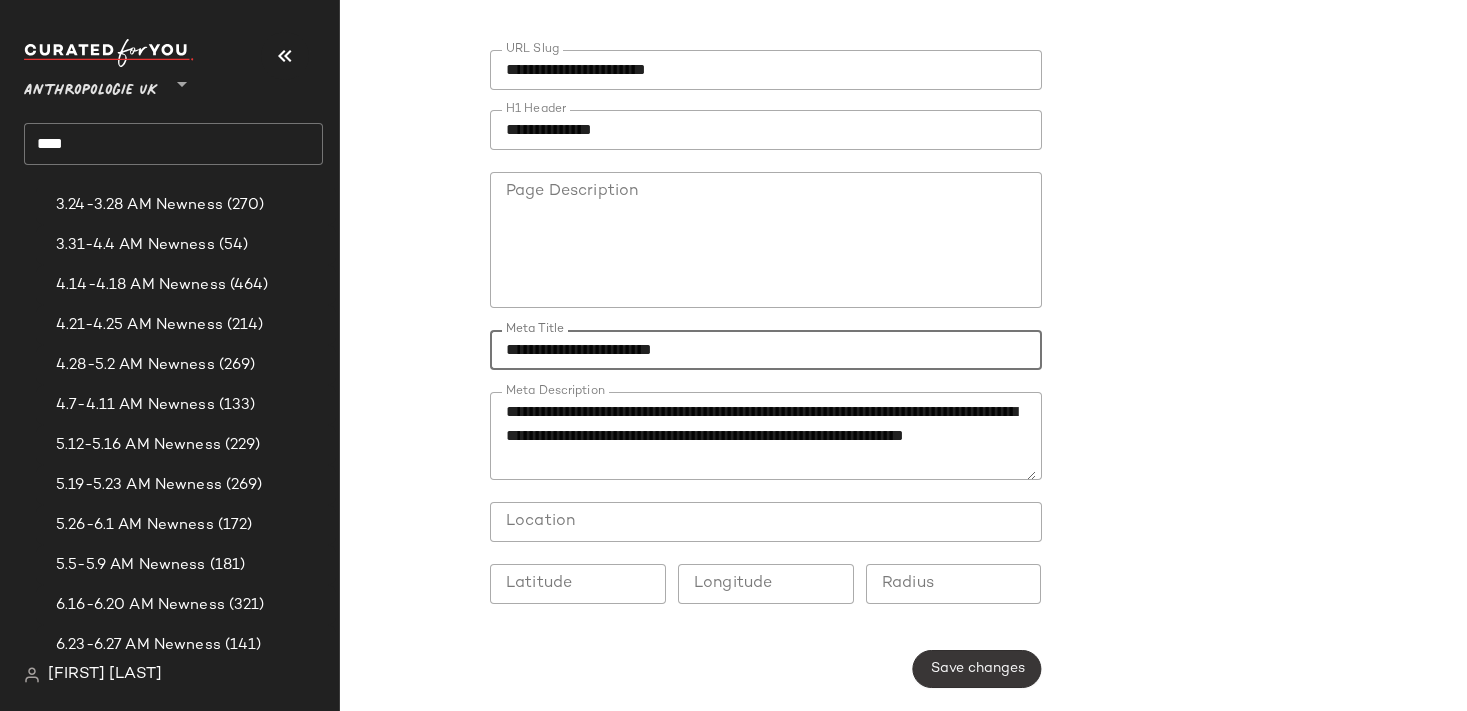 type on "**********" 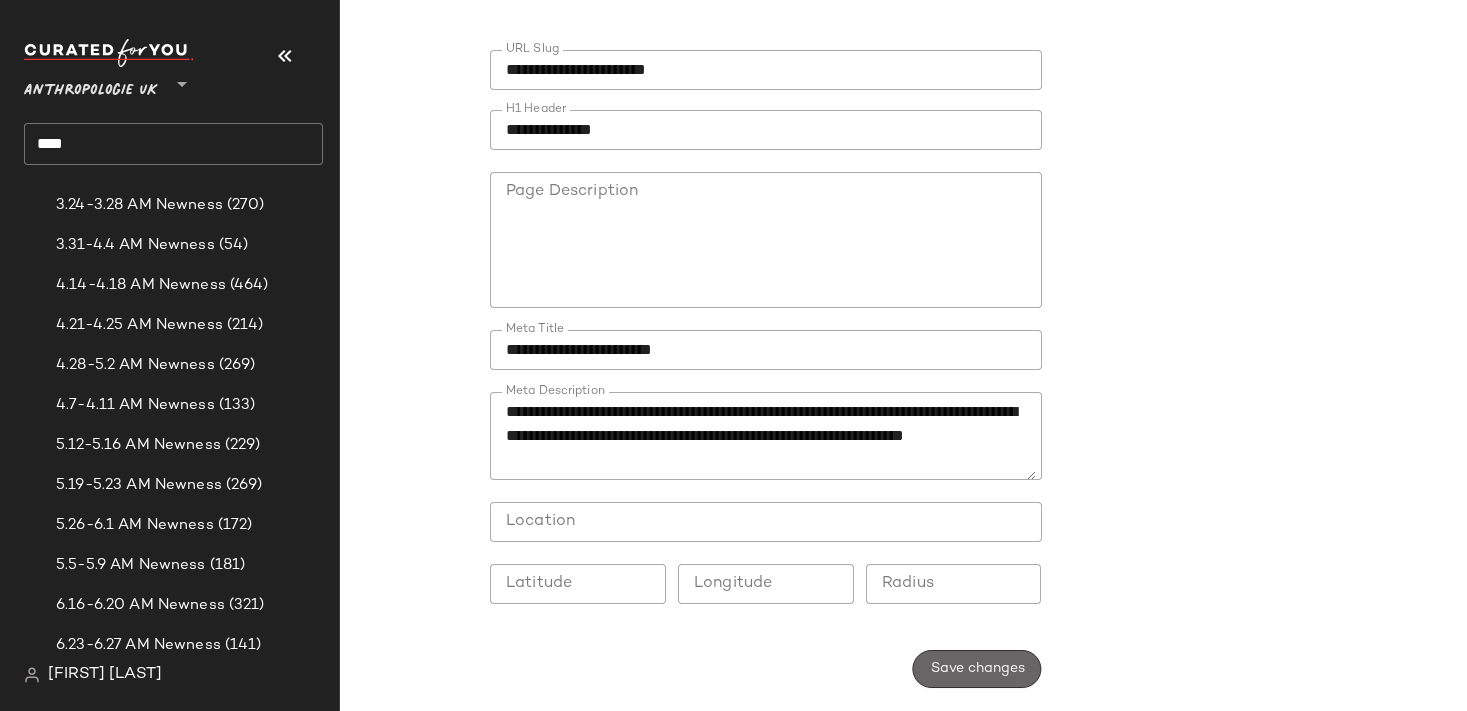 click on "Save changes" at bounding box center [976, 669] 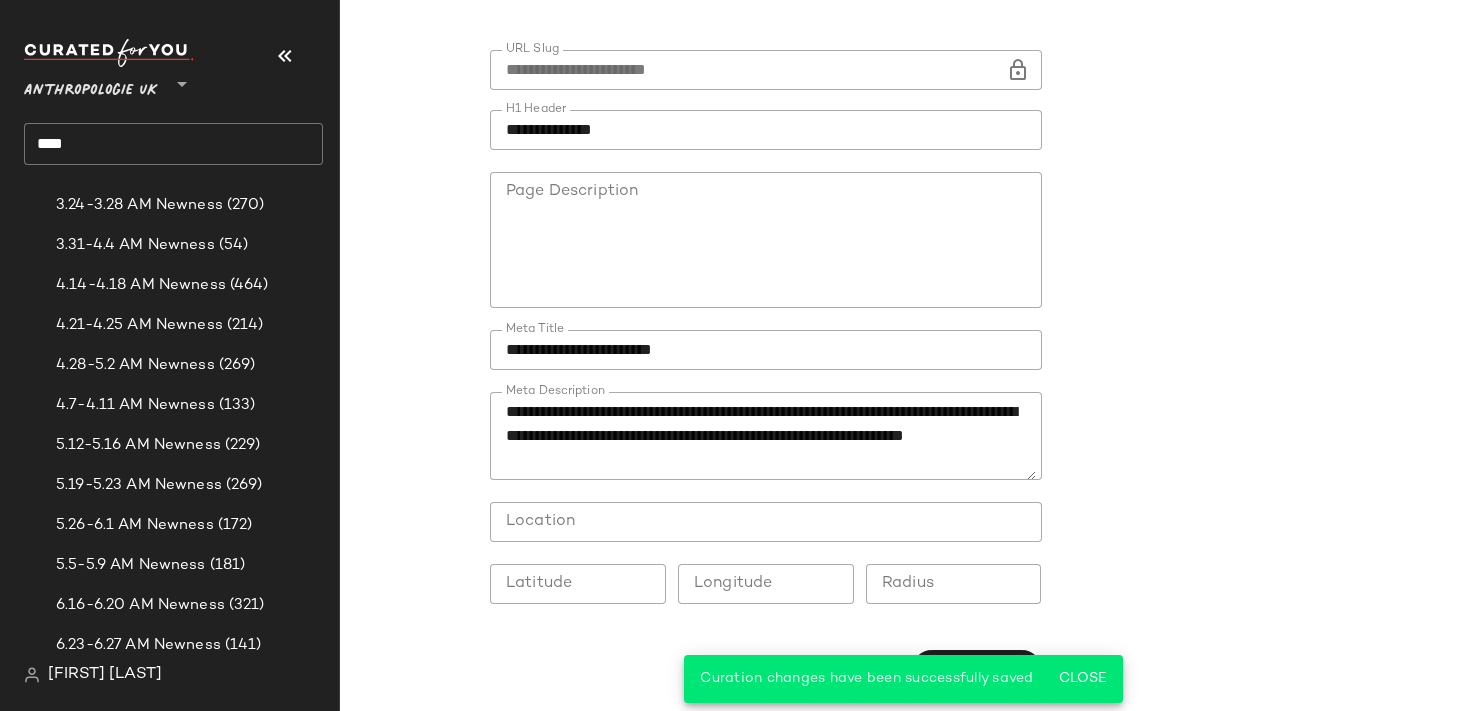 scroll, scrollTop: 0, scrollLeft: 0, axis: both 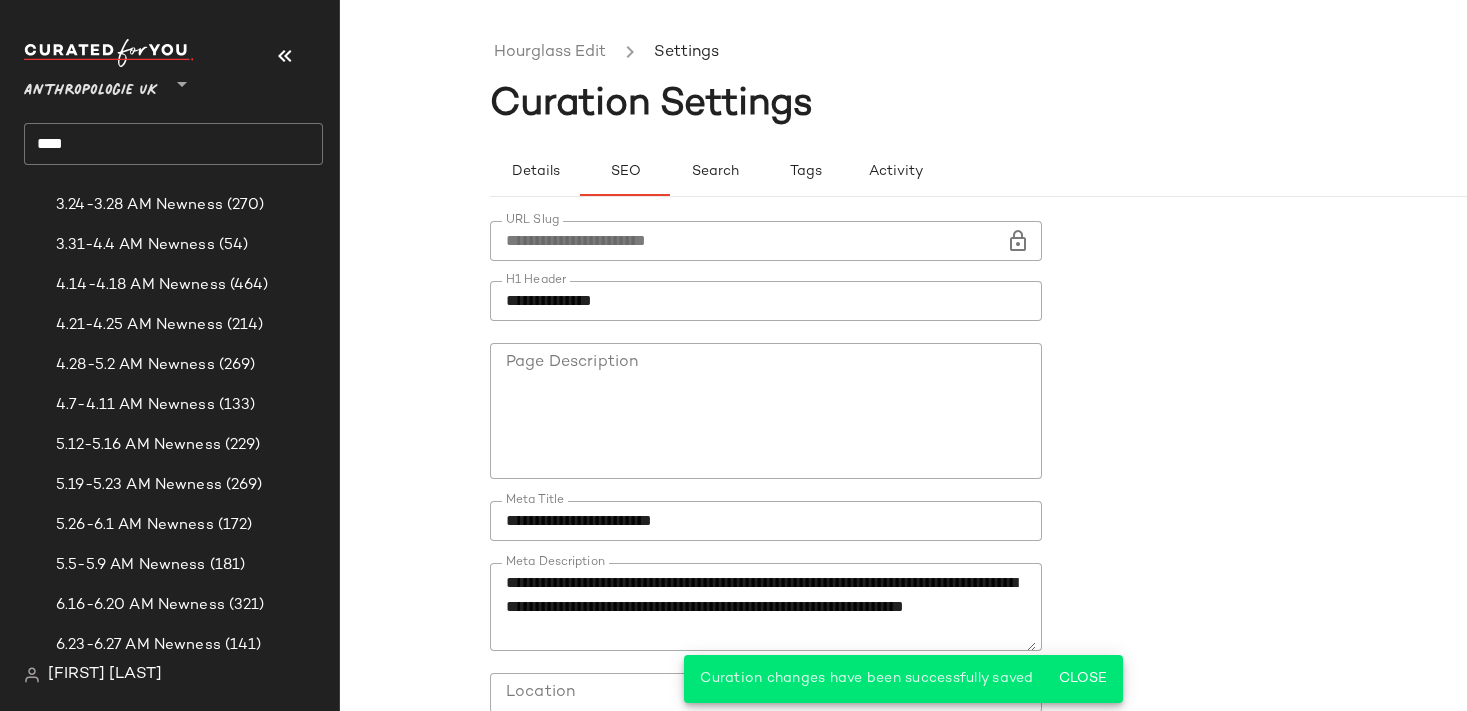 click on "****" 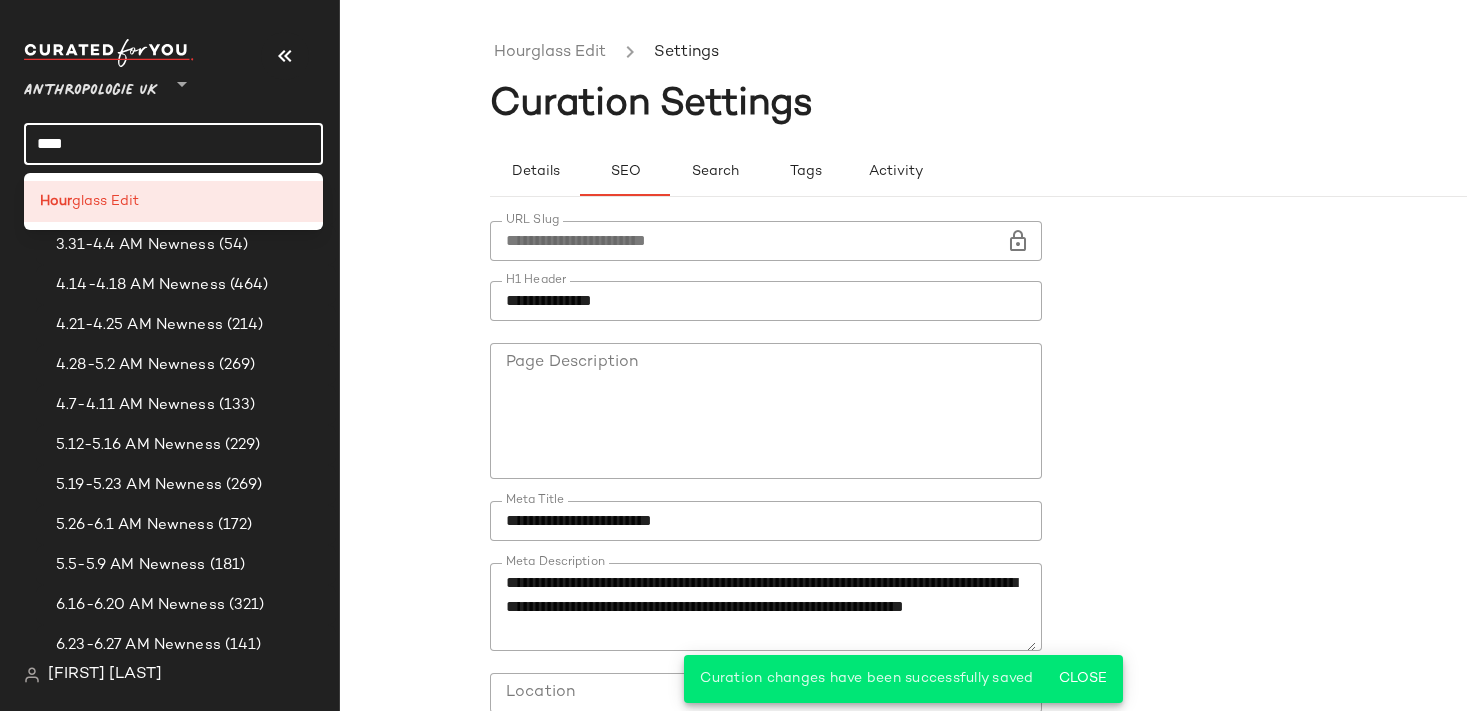 click on "****" 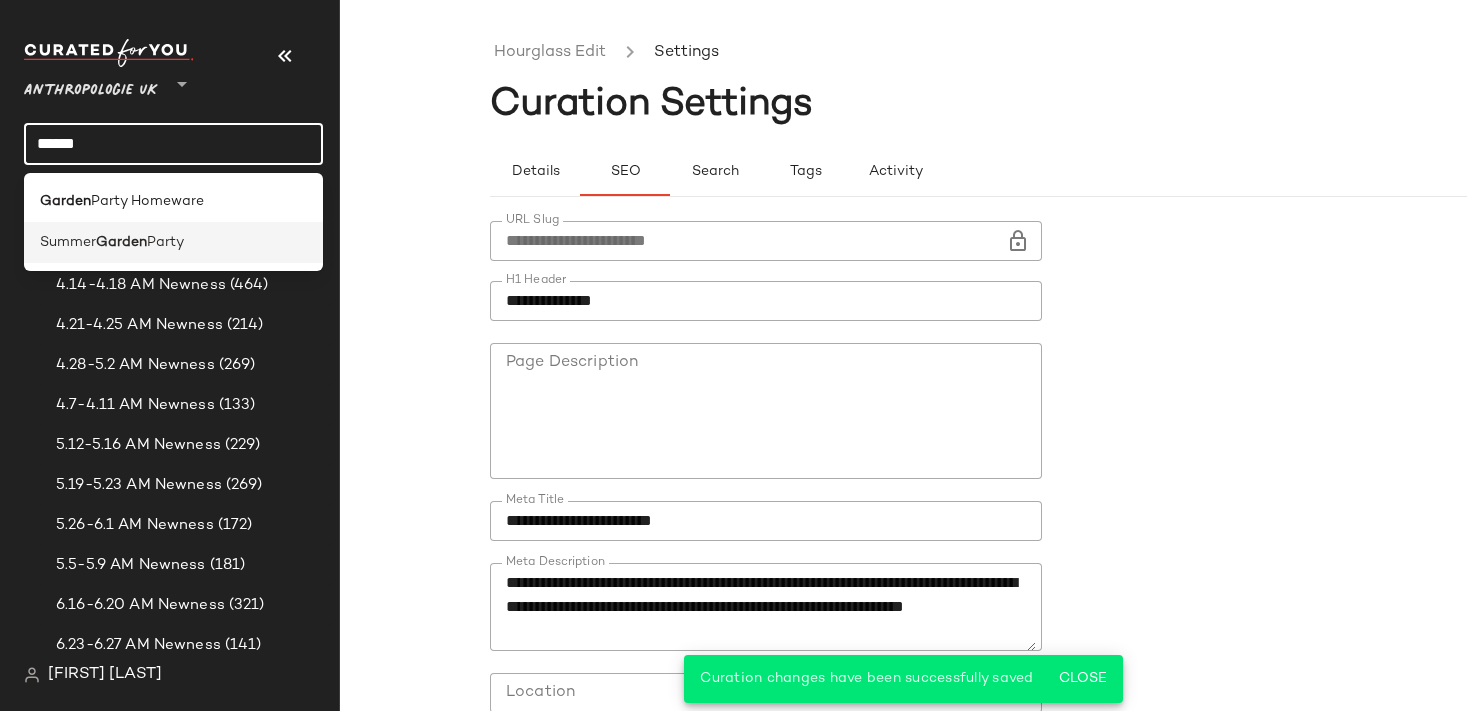 type on "******" 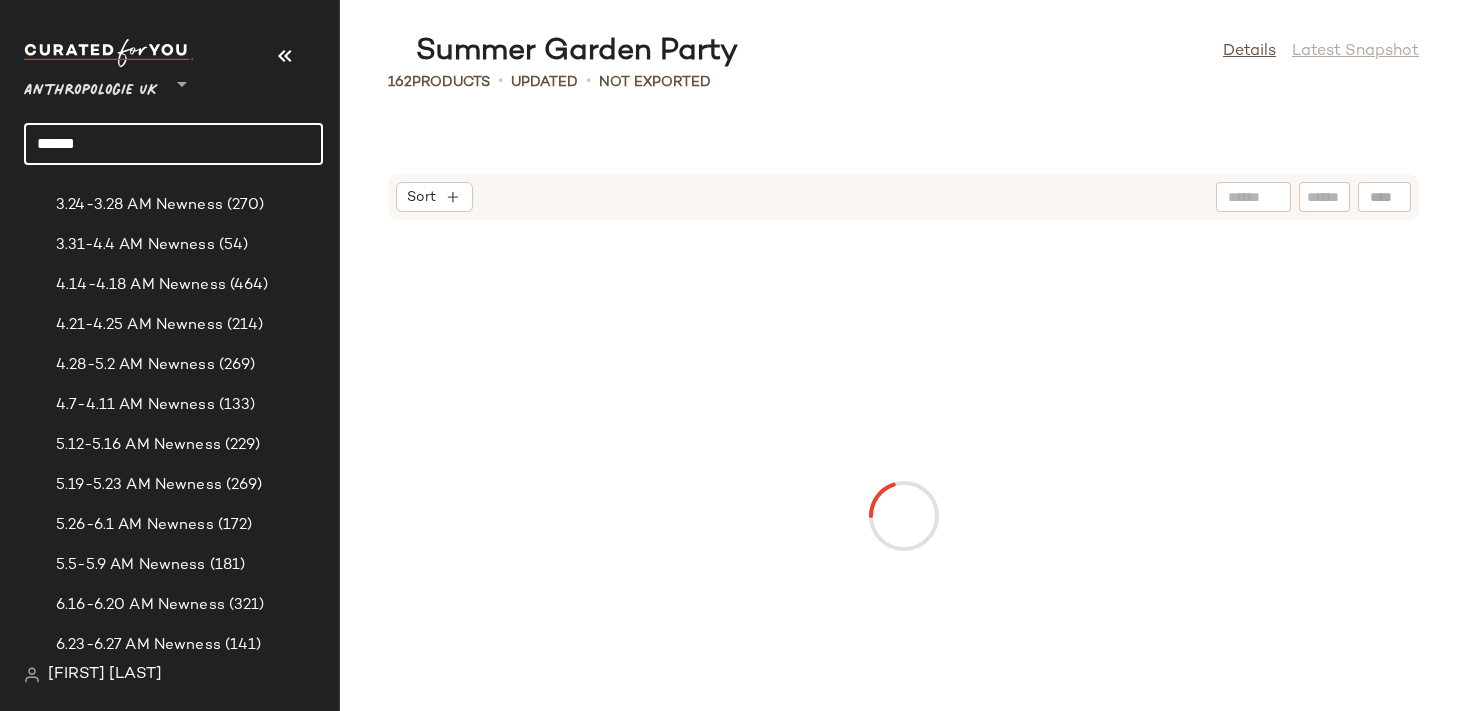 click on "******" 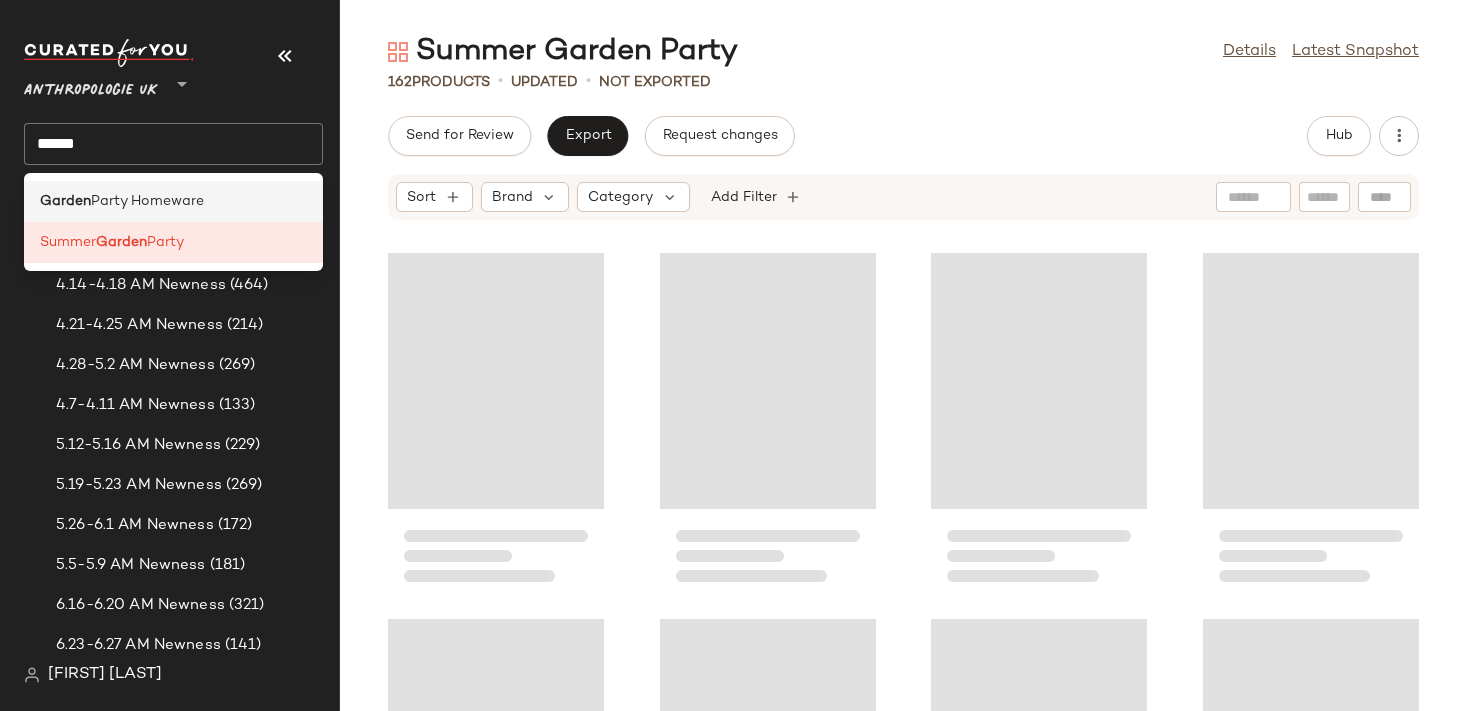 click on "Party Homeware" at bounding box center [147, 201] 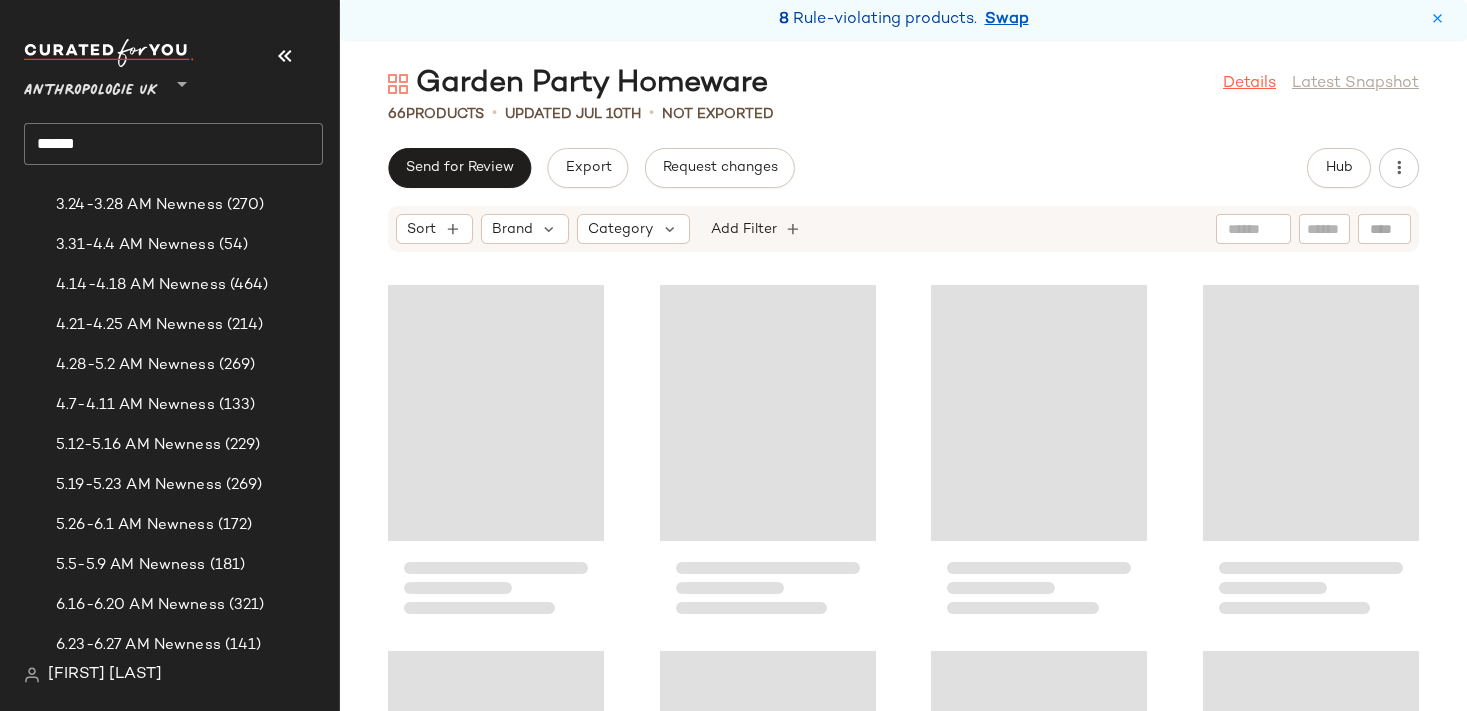 click on "Details" at bounding box center [1249, 84] 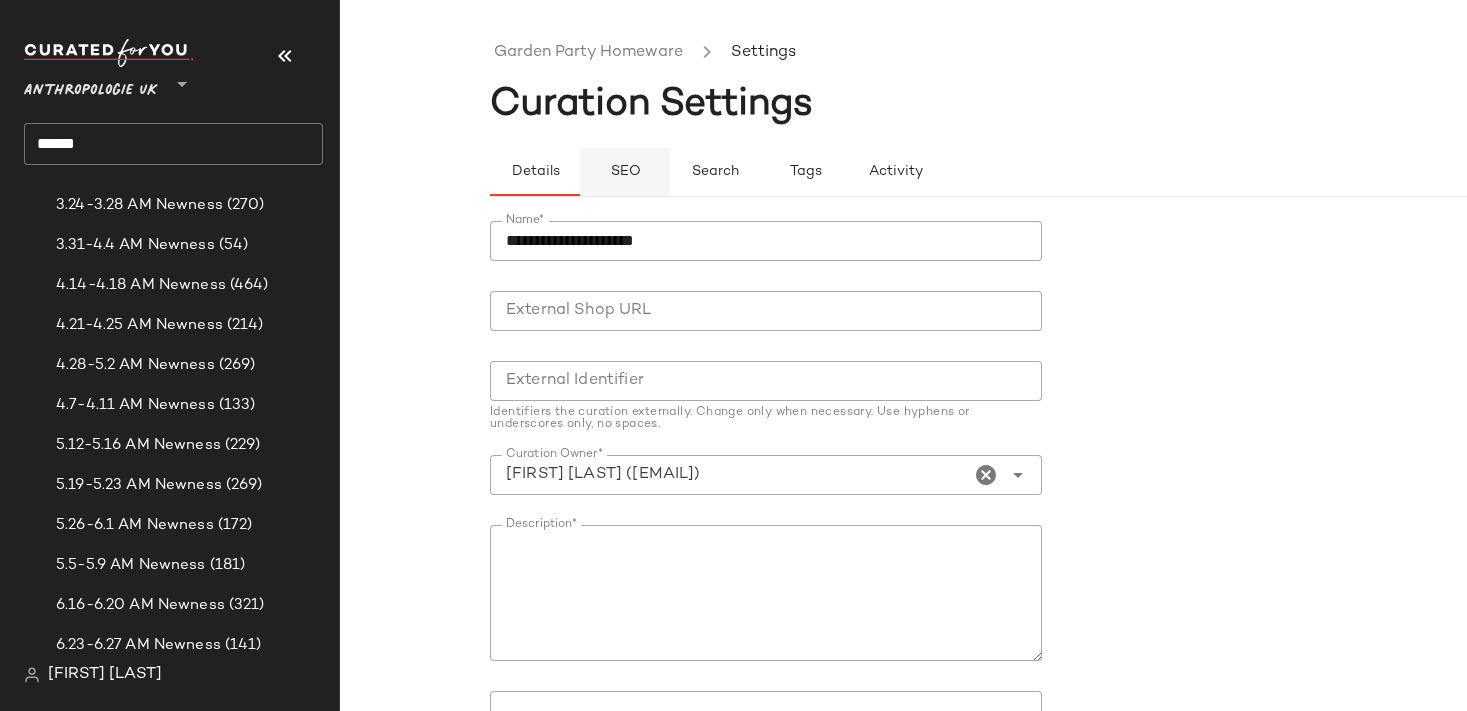 click on "SEO" 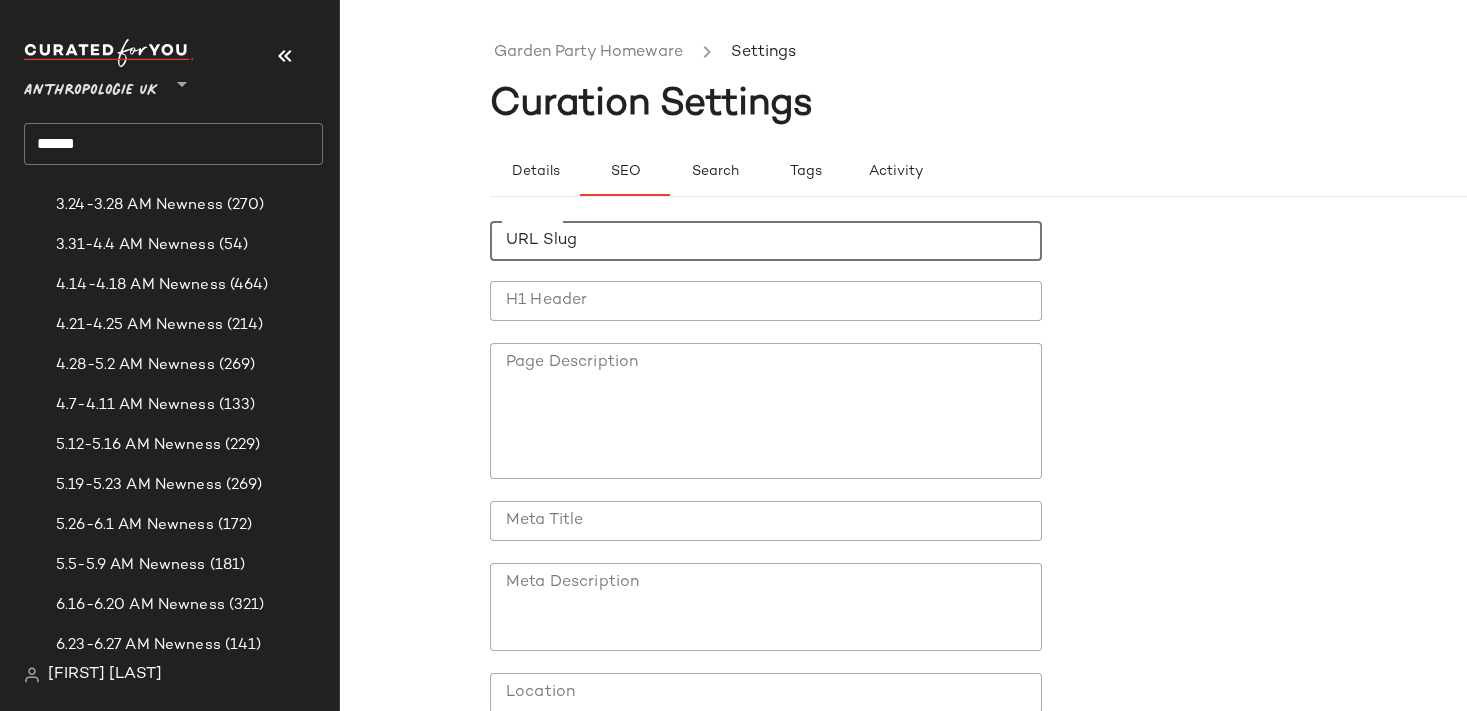 click on "URL Slug" 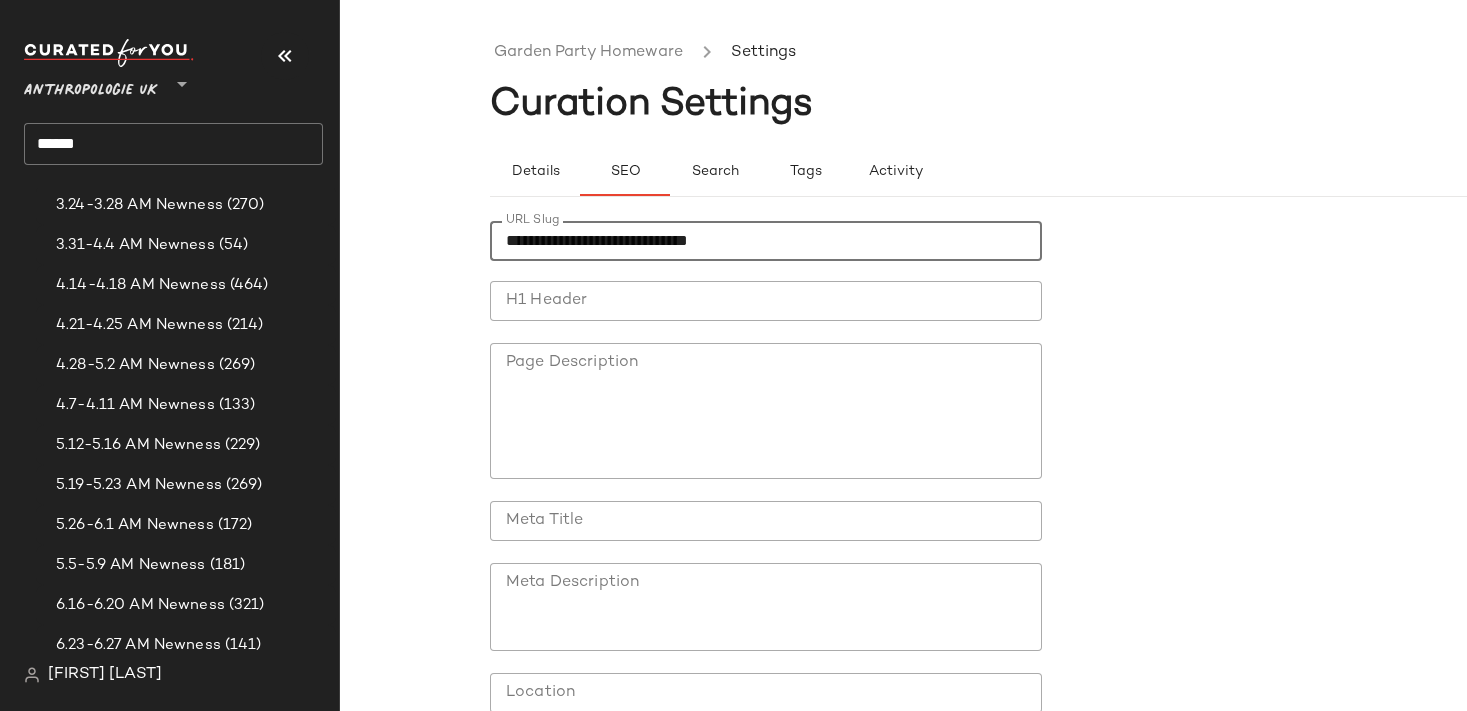 type on "**********" 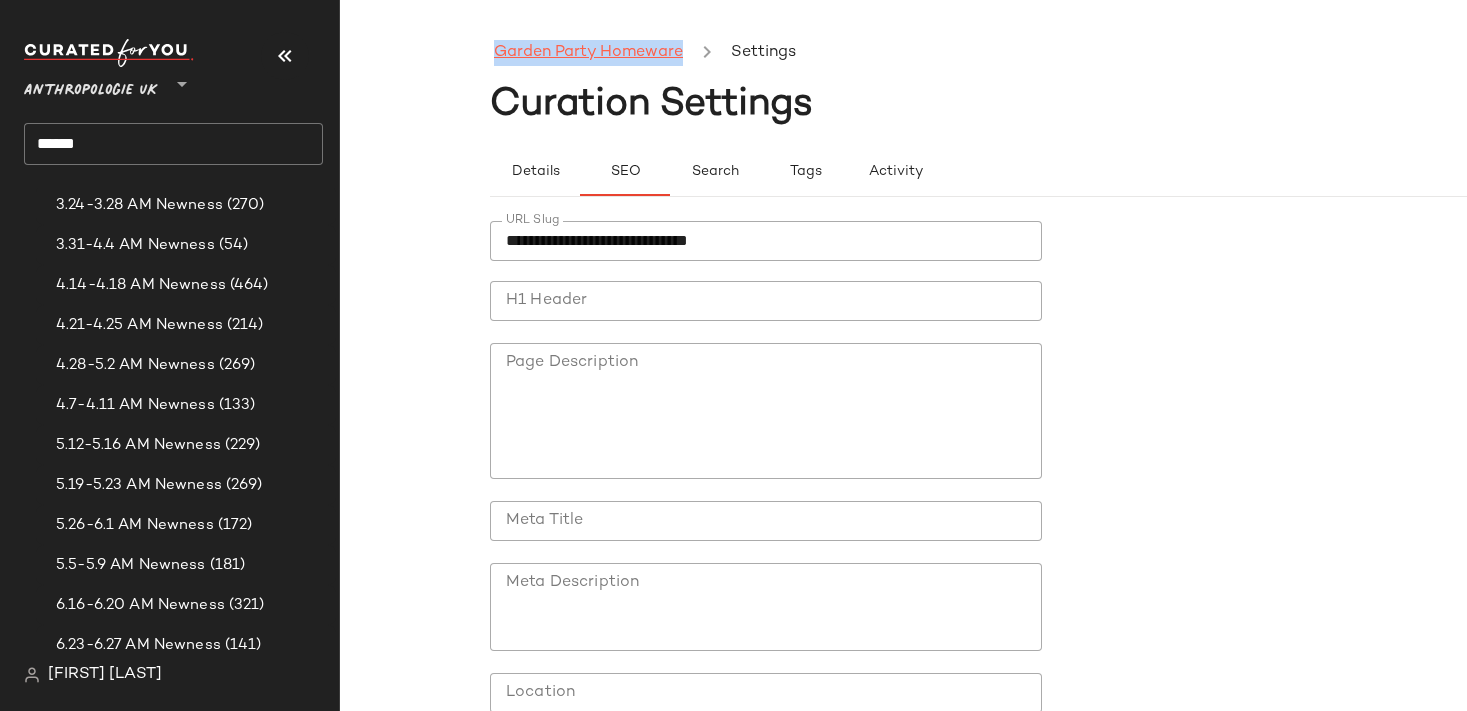 drag, startPoint x: 684, startPoint y: 56, endPoint x: 493, endPoint y: 54, distance: 191.01047 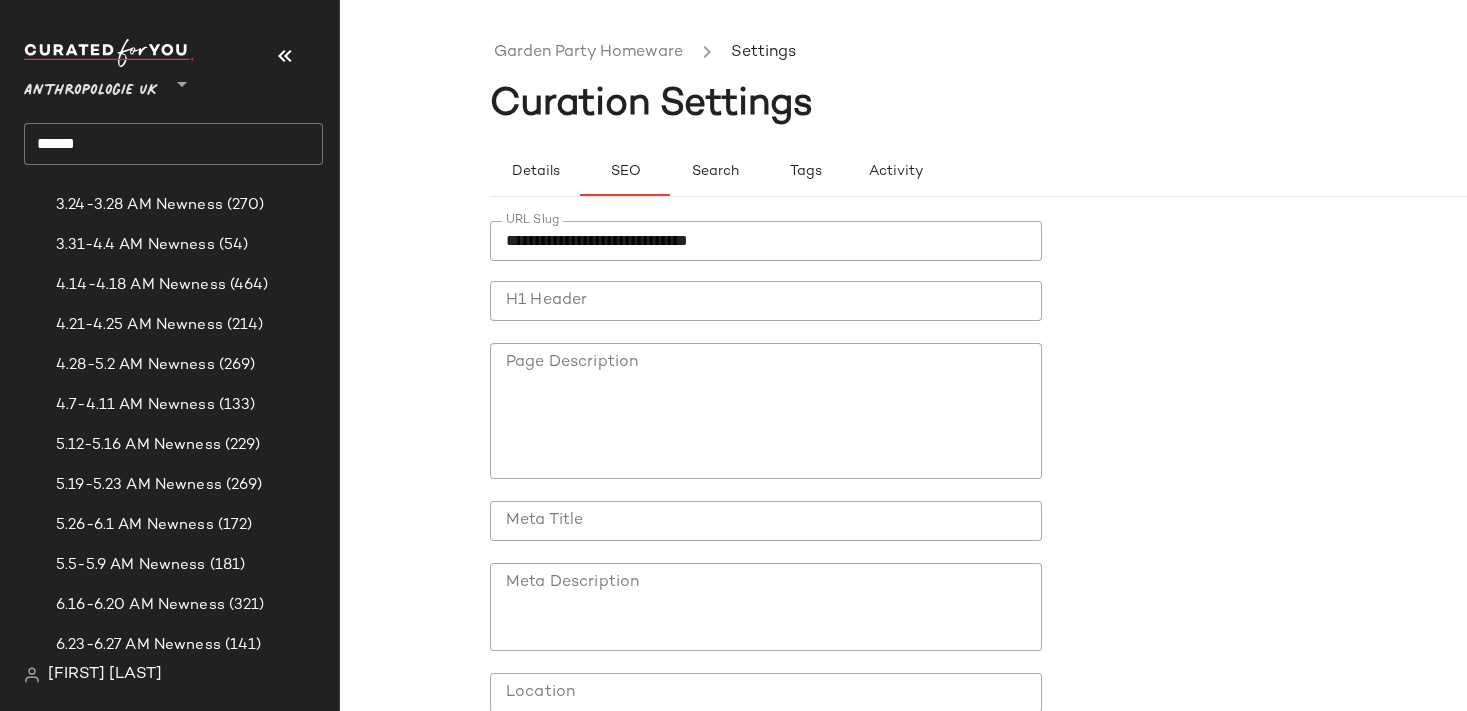 click on "H1 Header" 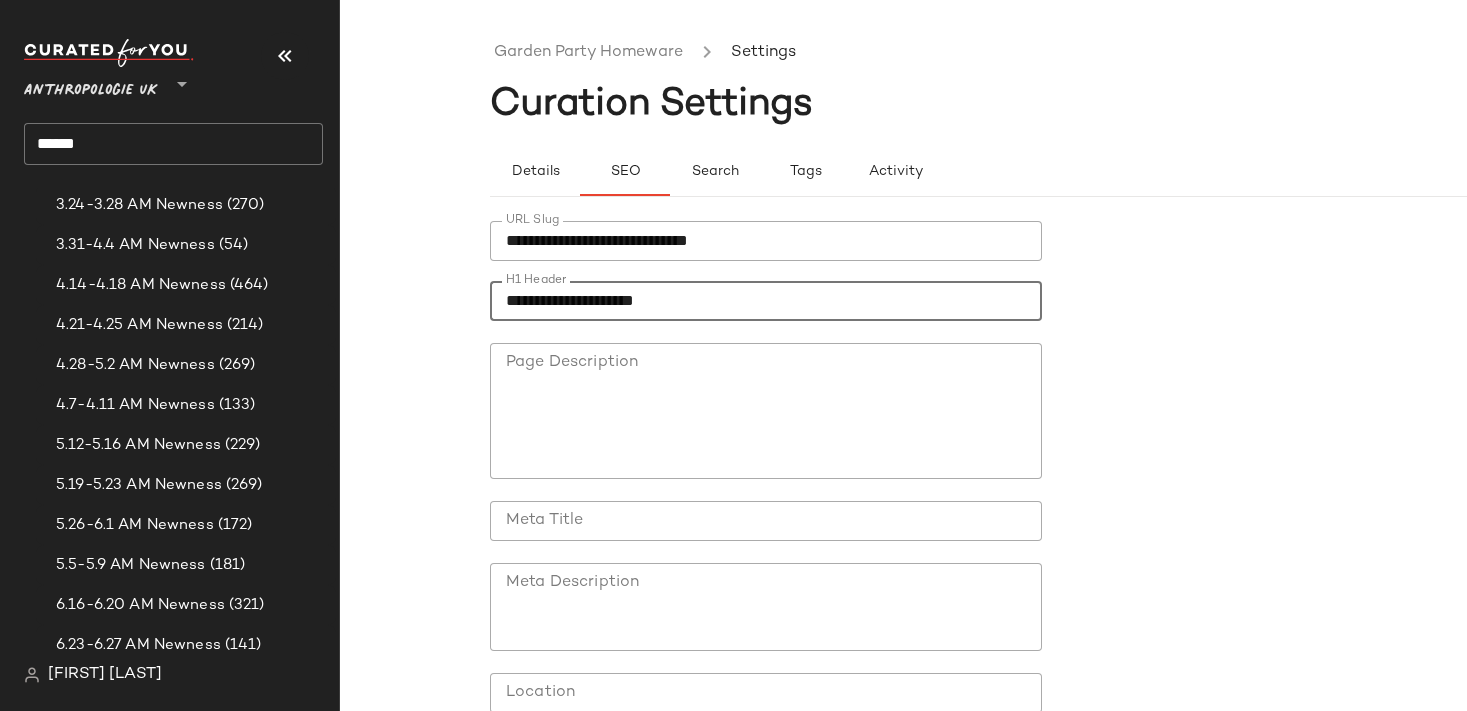 type on "**********" 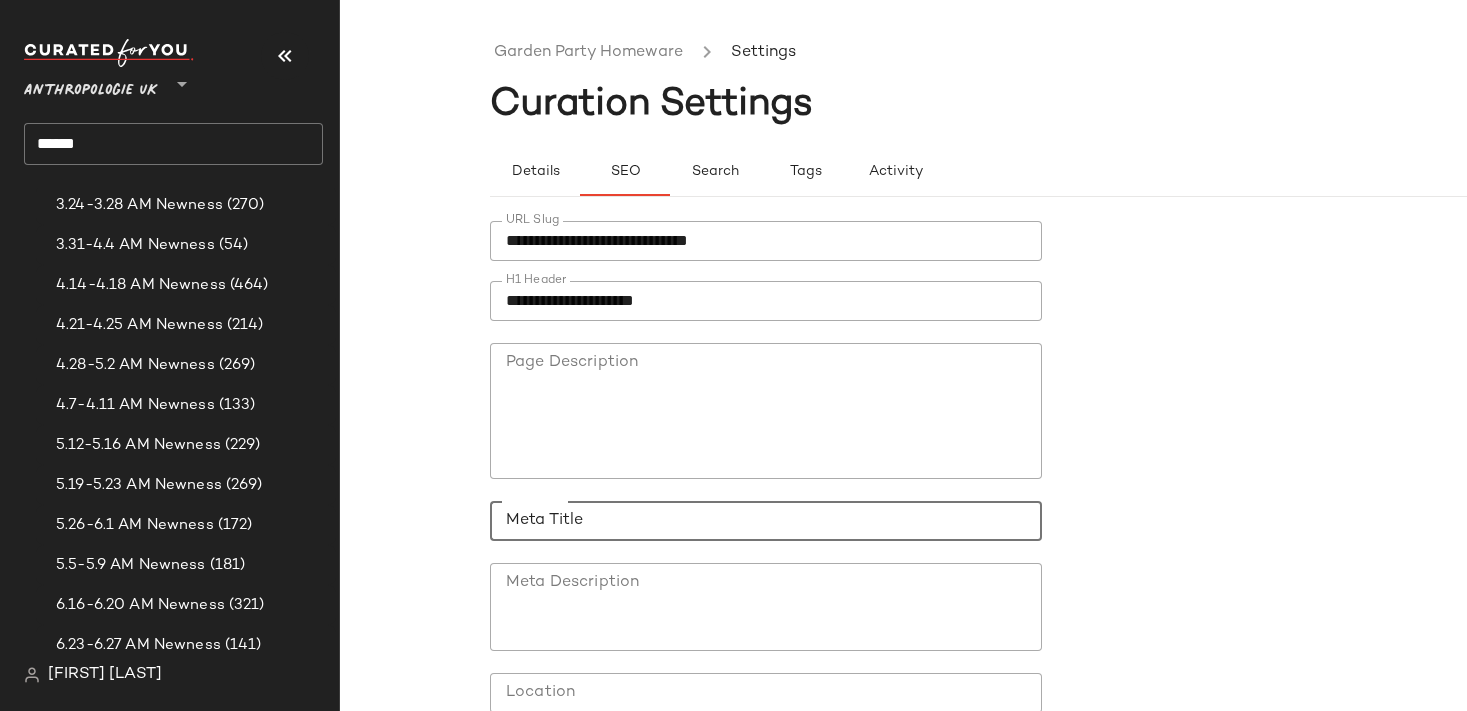paste on "**********" 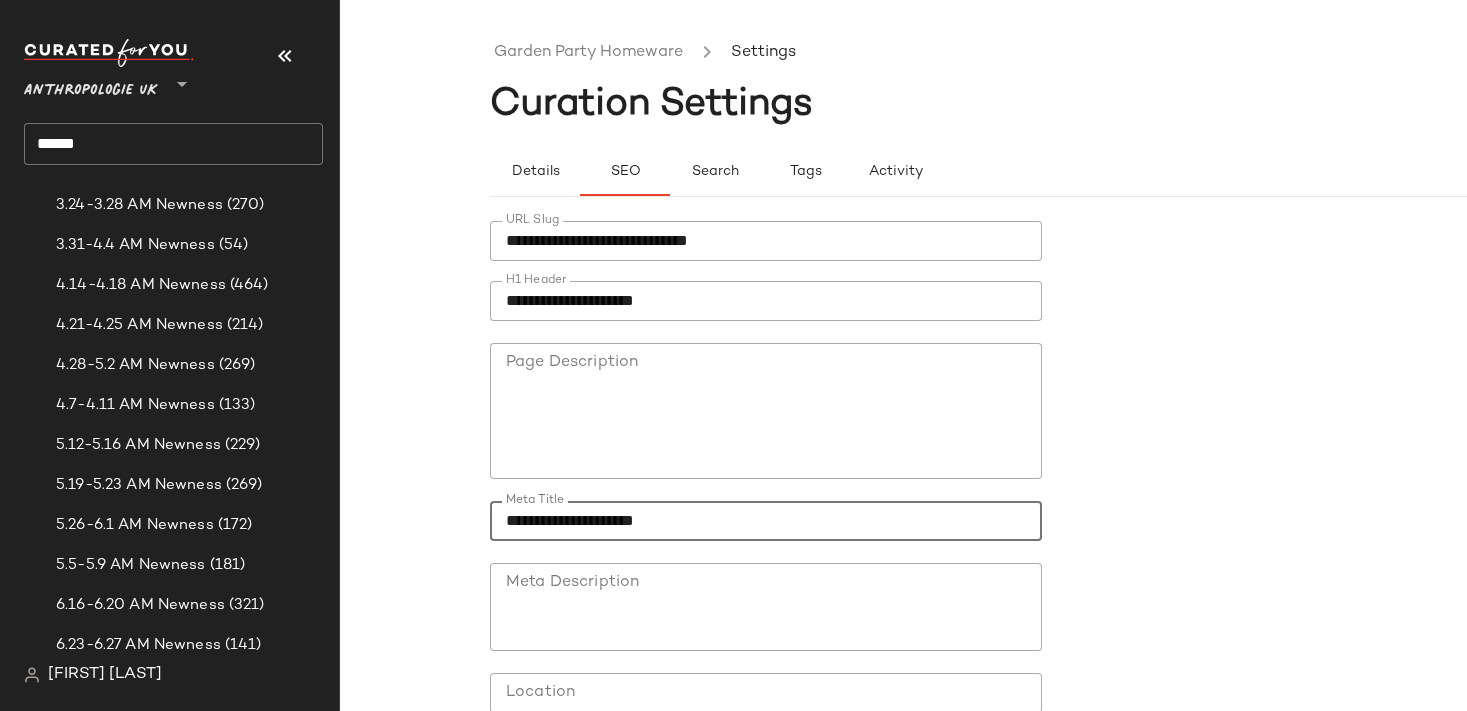 drag, startPoint x: 662, startPoint y: 525, endPoint x: 779, endPoint y: 525, distance: 117 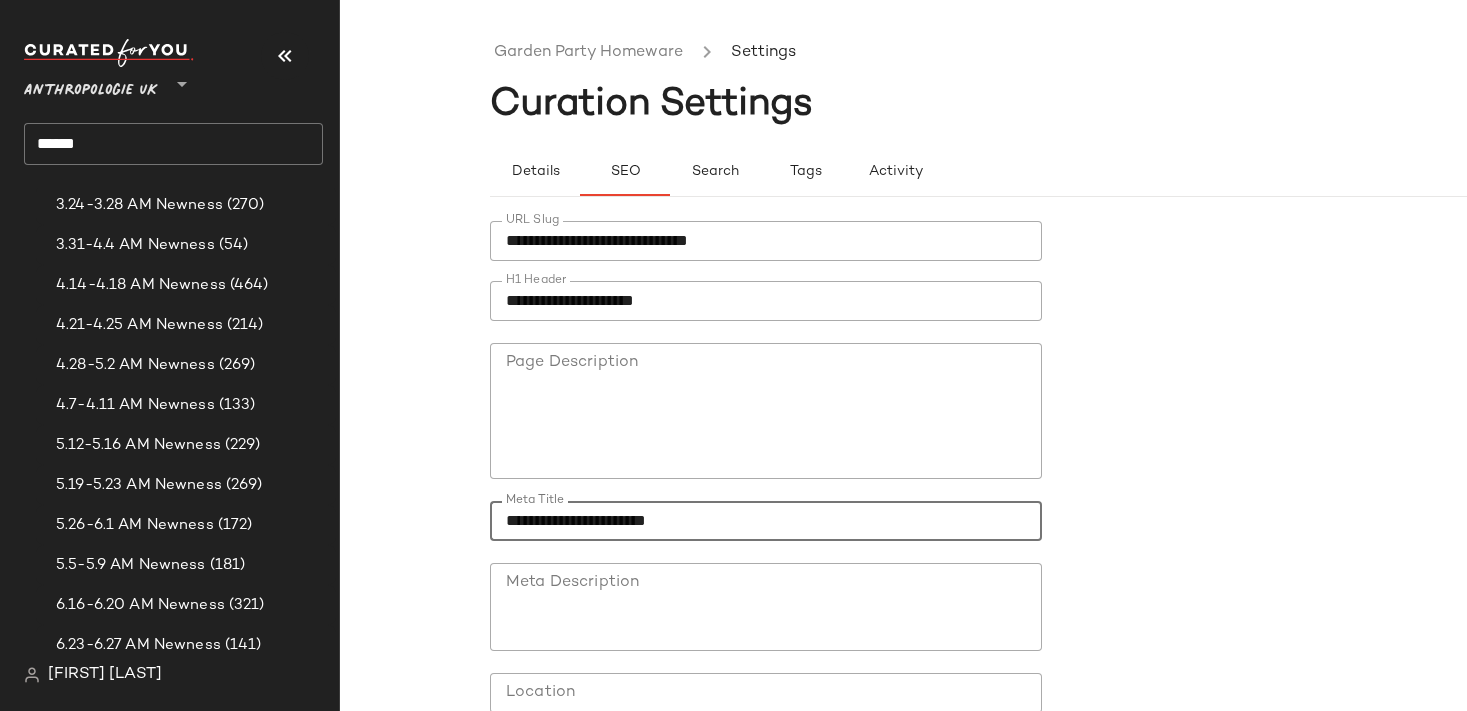 type on "**********" 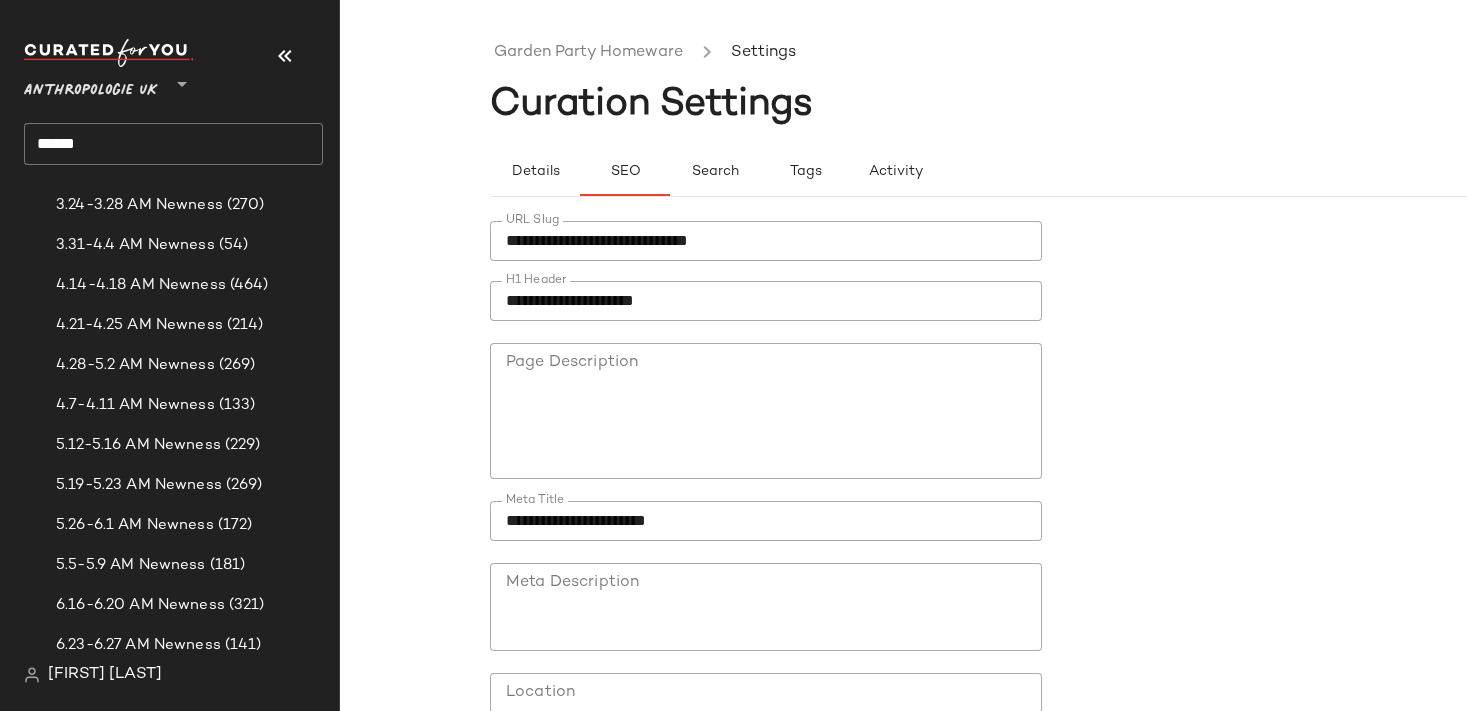 click at bounding box center [766, 332] 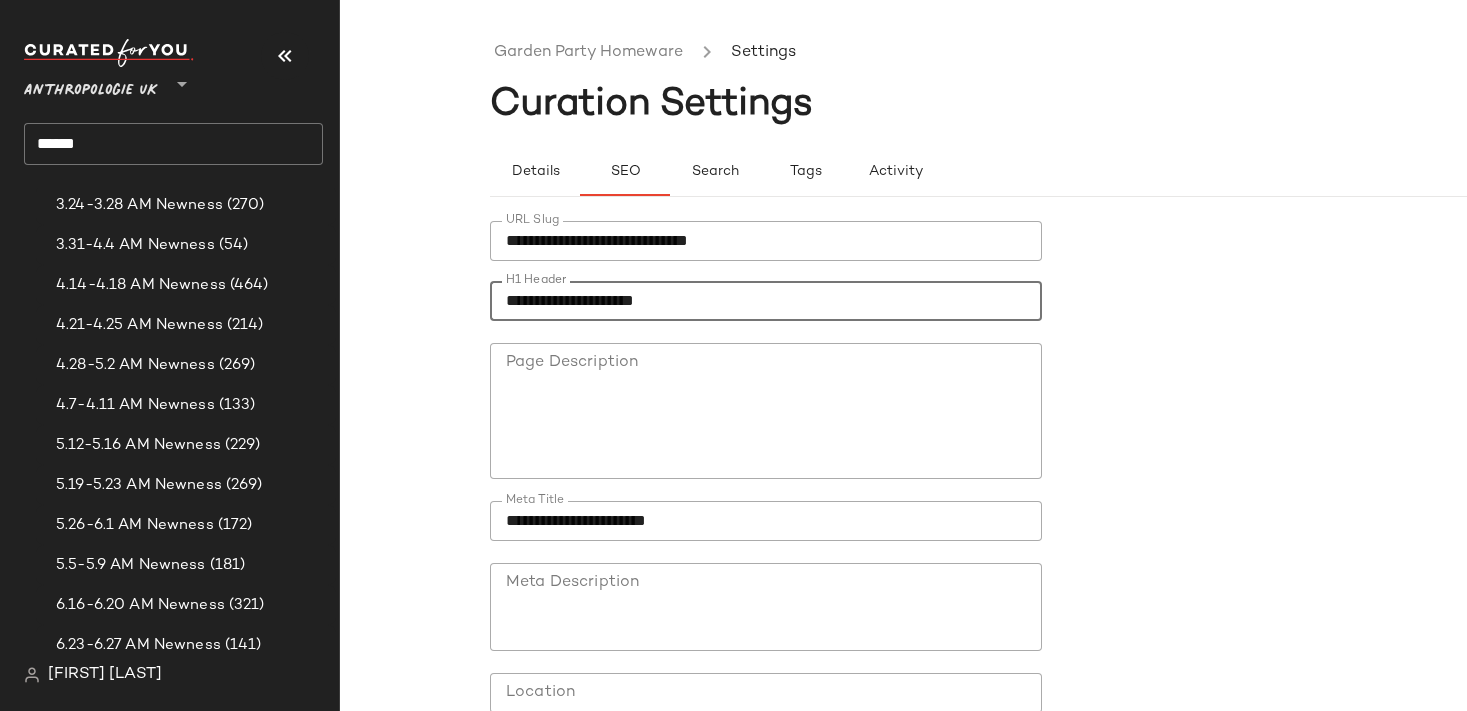 click on "**********" 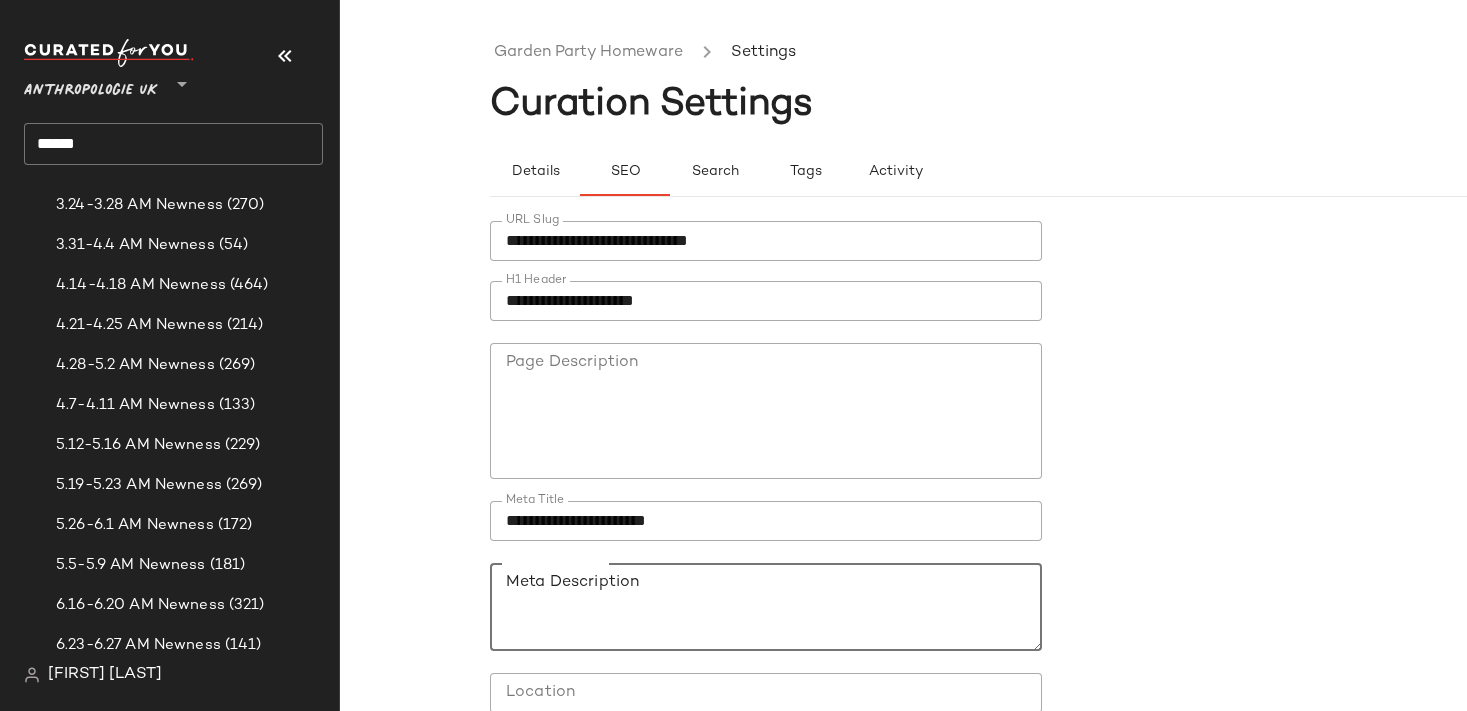 paste on "**********" 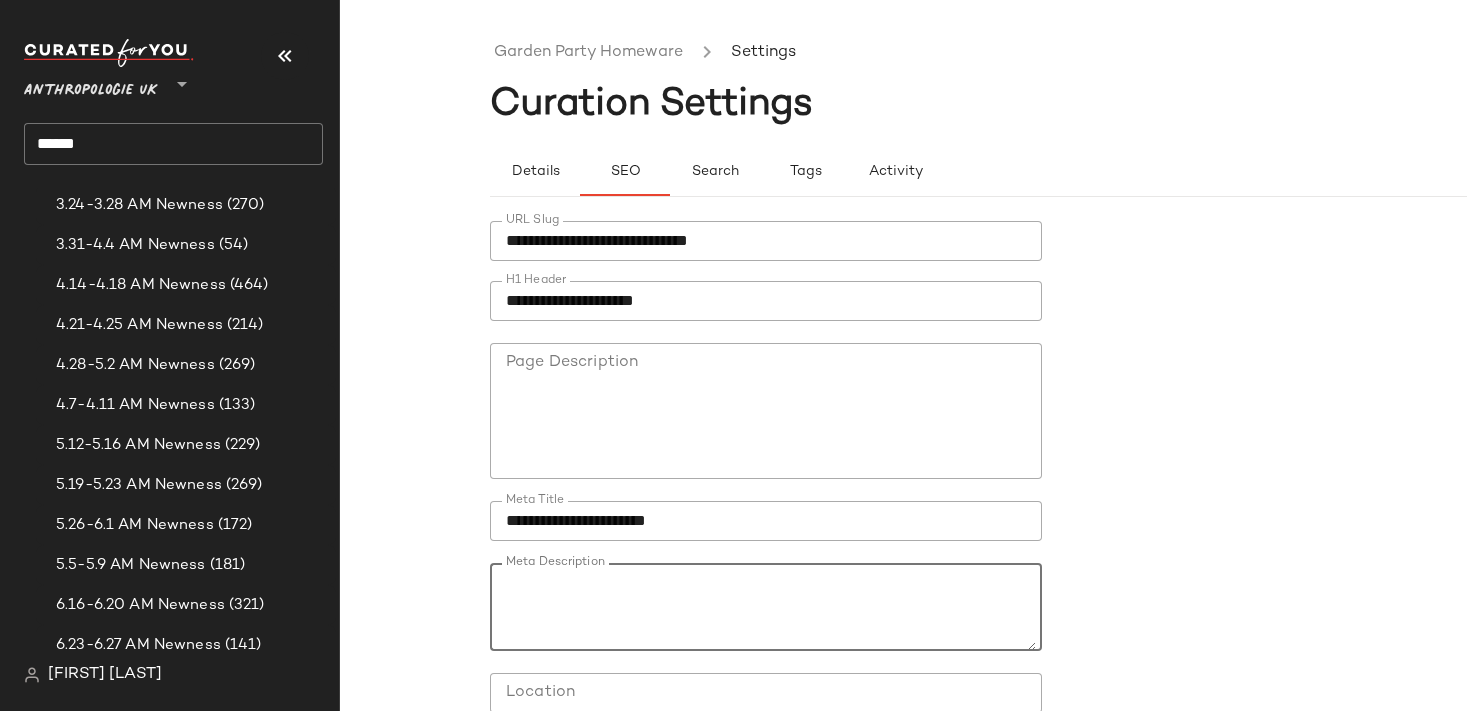 scroll, scrollTop: 0, scrollLeft: 0, axis: both 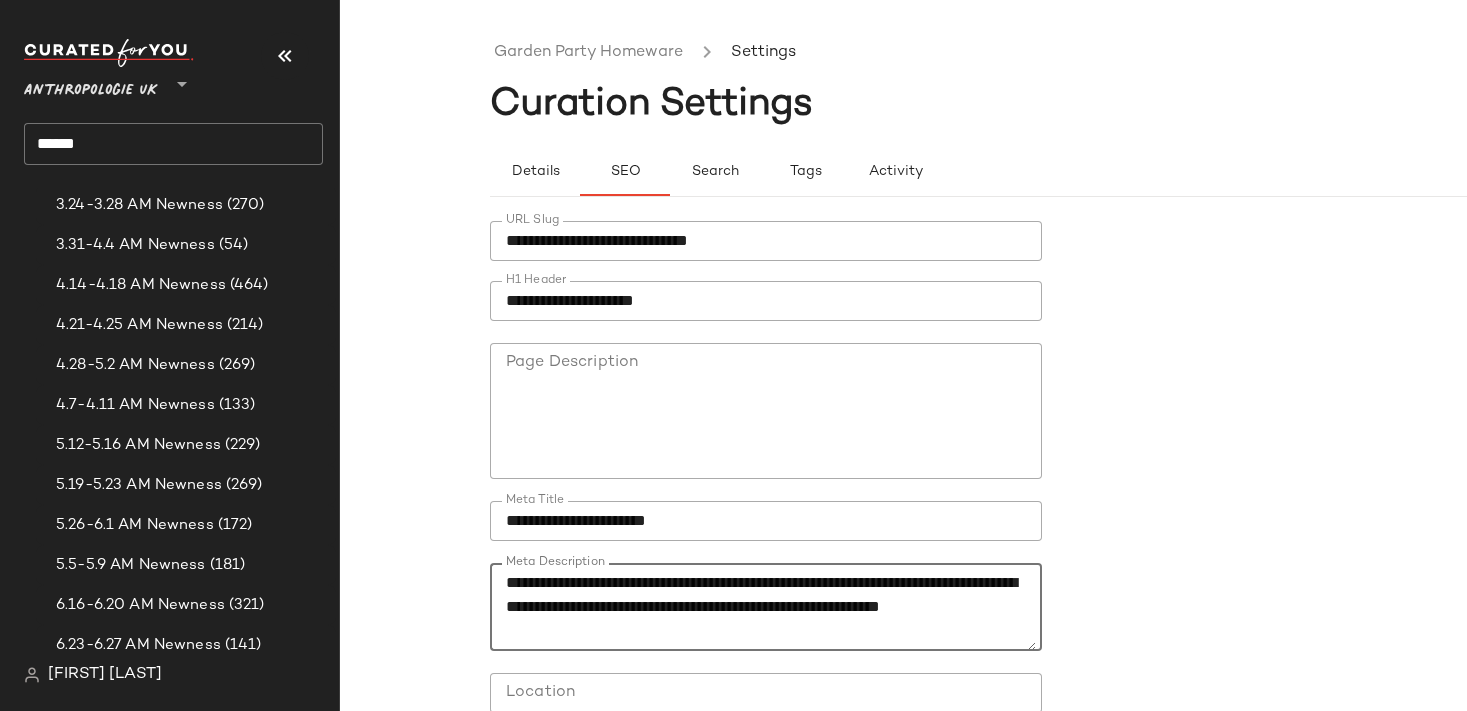 type on "**********" 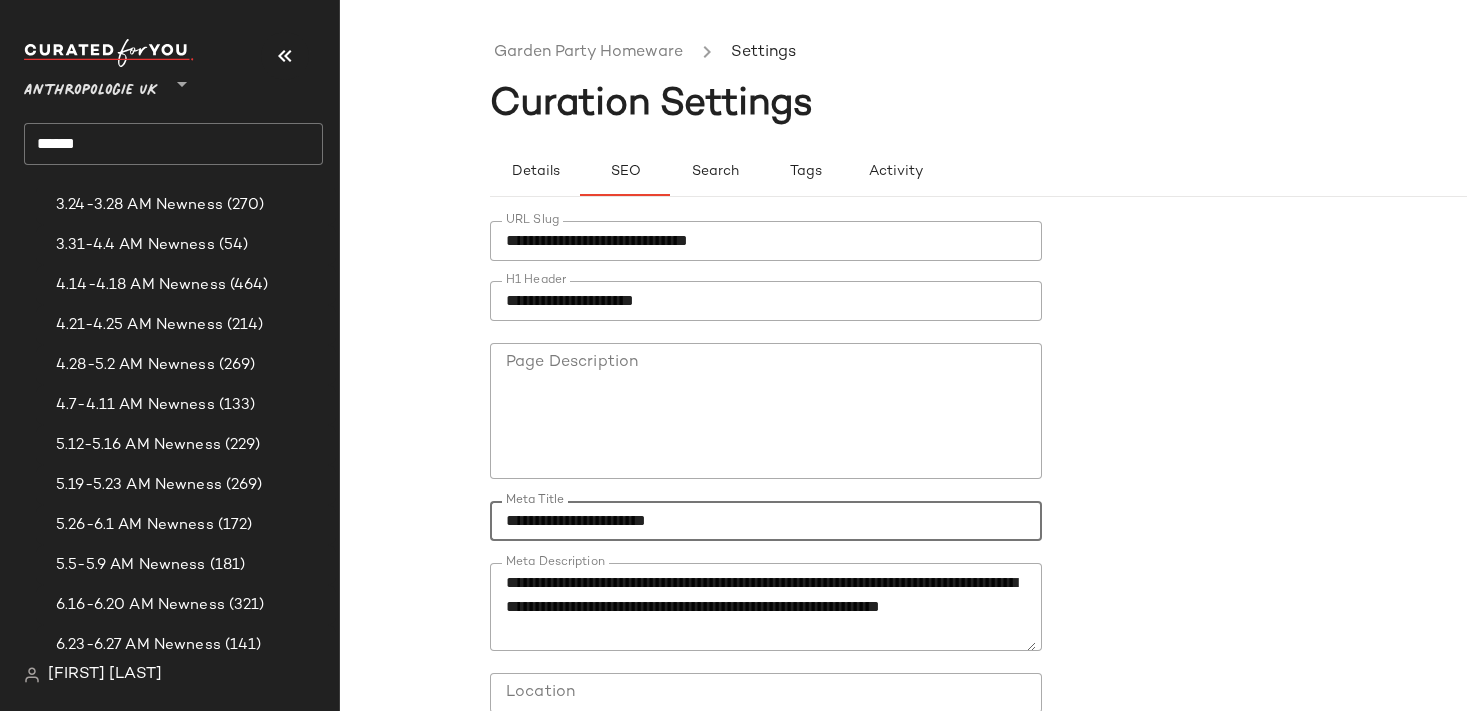 drag, startPoint x: 673, startPoint y: 522, endPoint x: 898, endPoint y: 500, distance: 226.073 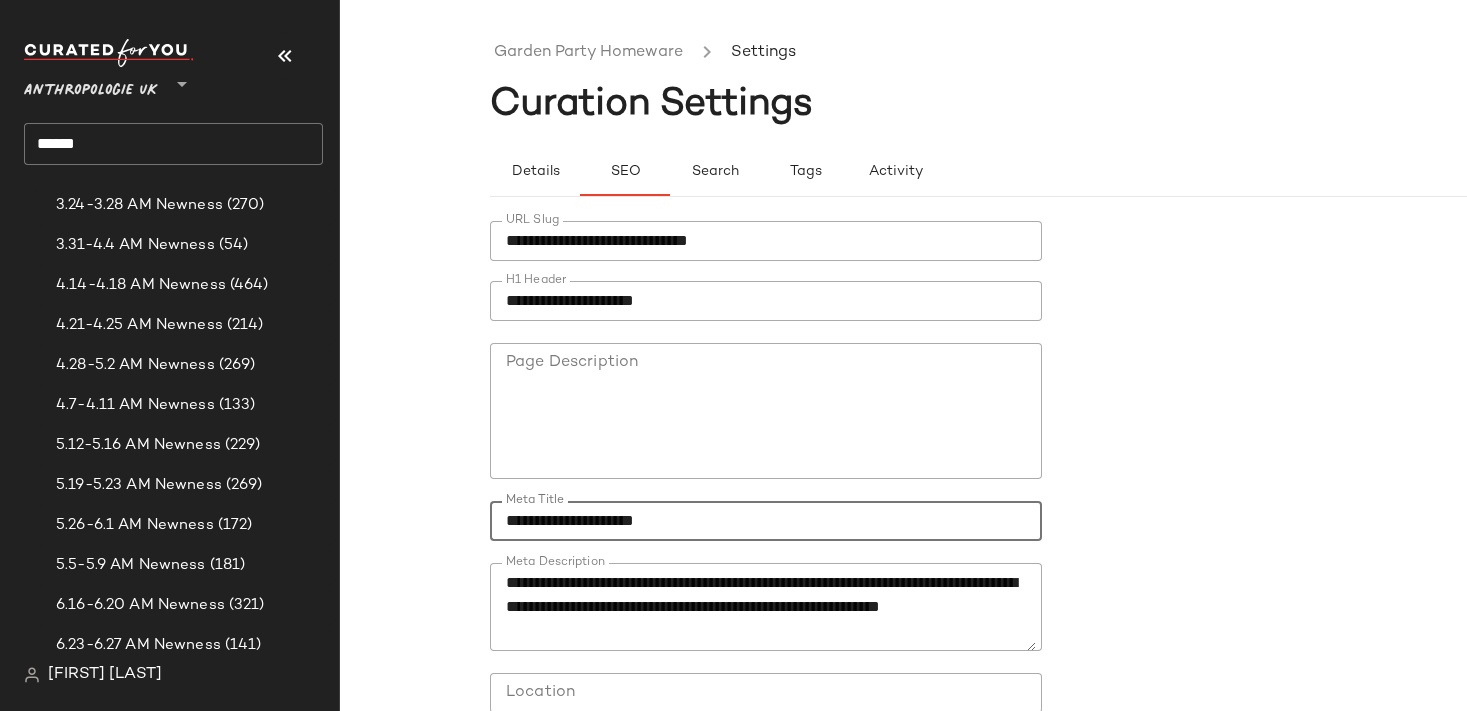 scroll, scrollTop: 171, scrollLeft: 0, axis: vertical 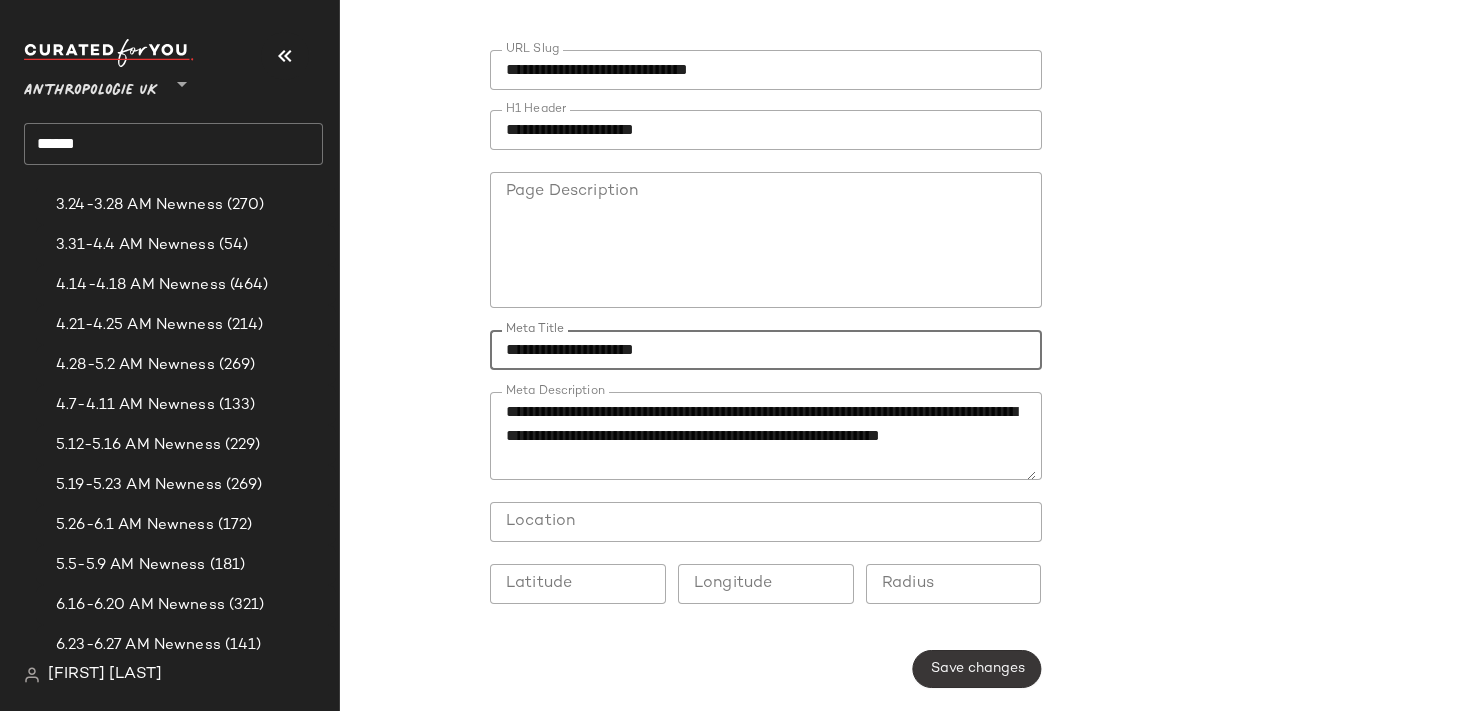 type on "**********" 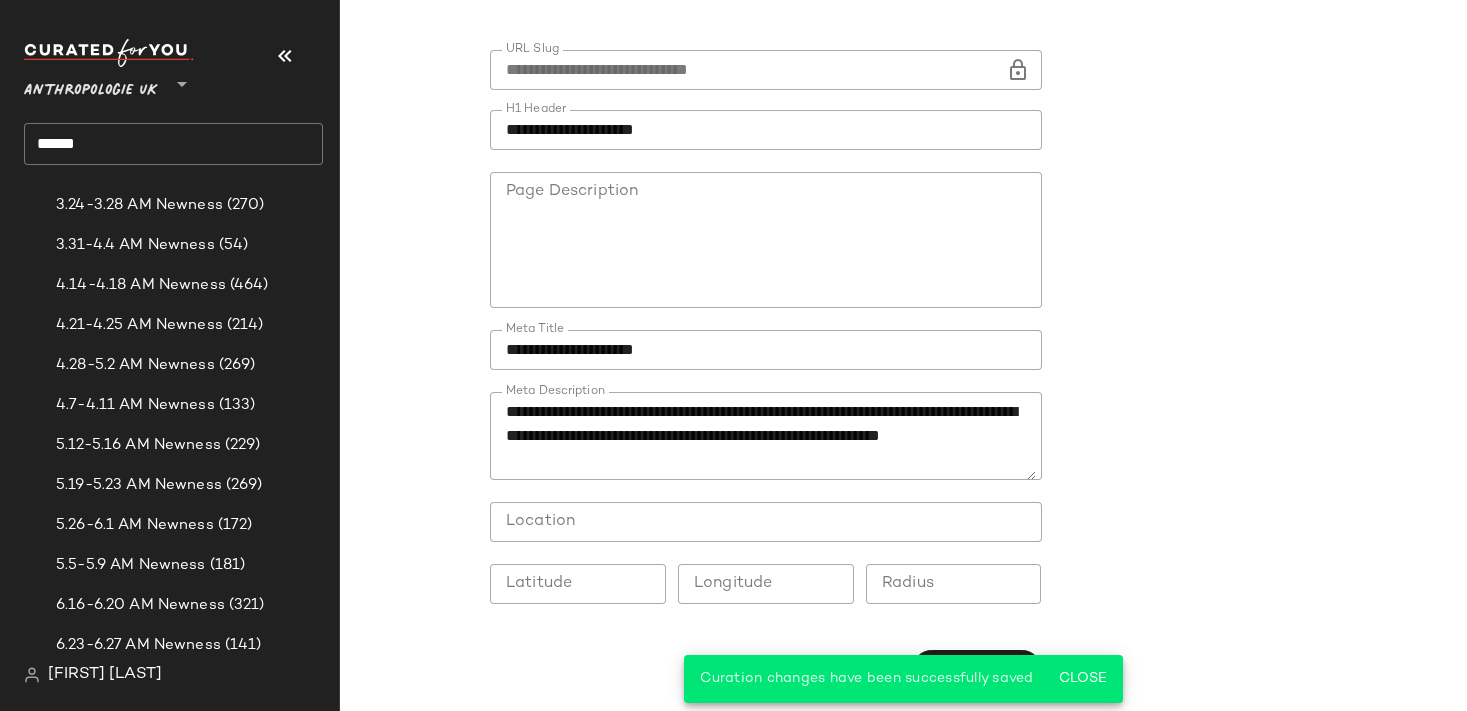 scroll, scrollTop: 0, scrollLeft: 0, axis: both 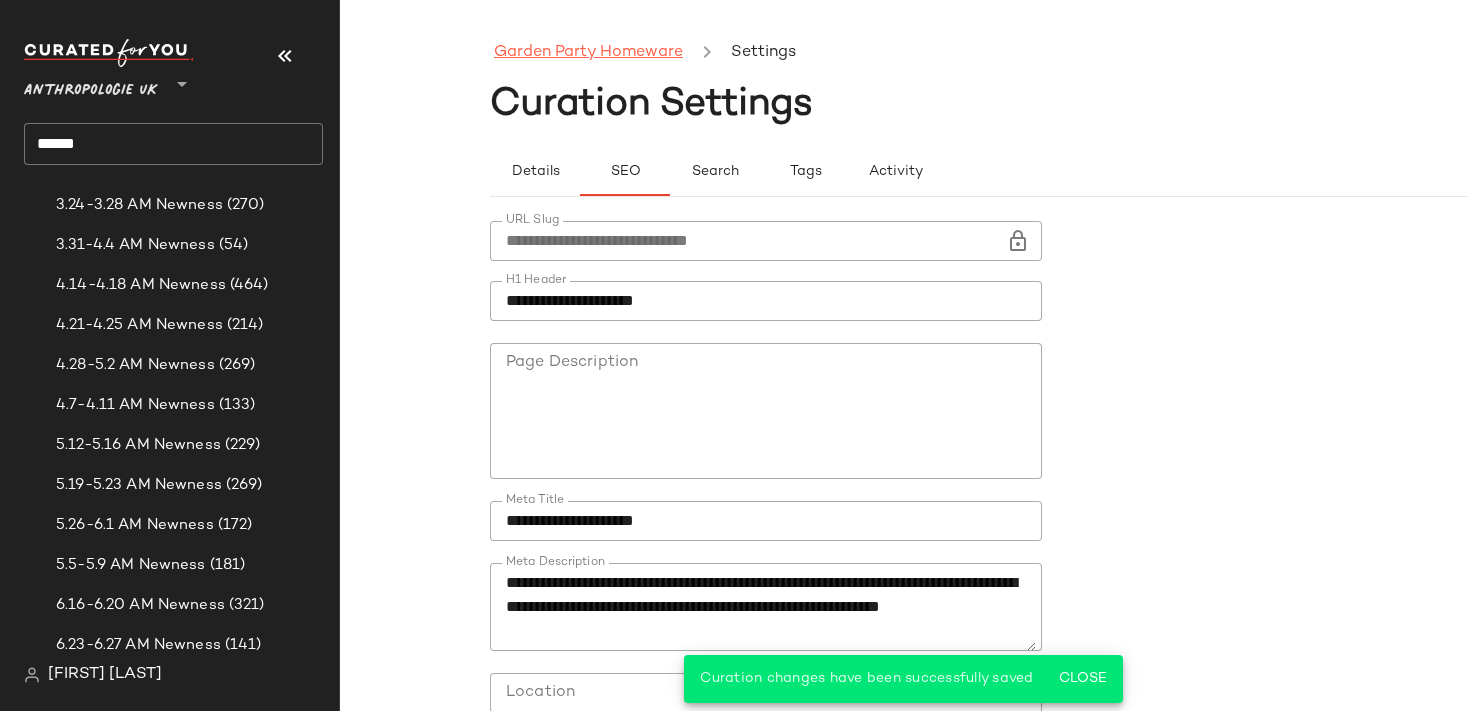 click on "Garden Party Homeware" at bounding box center (588, 53) 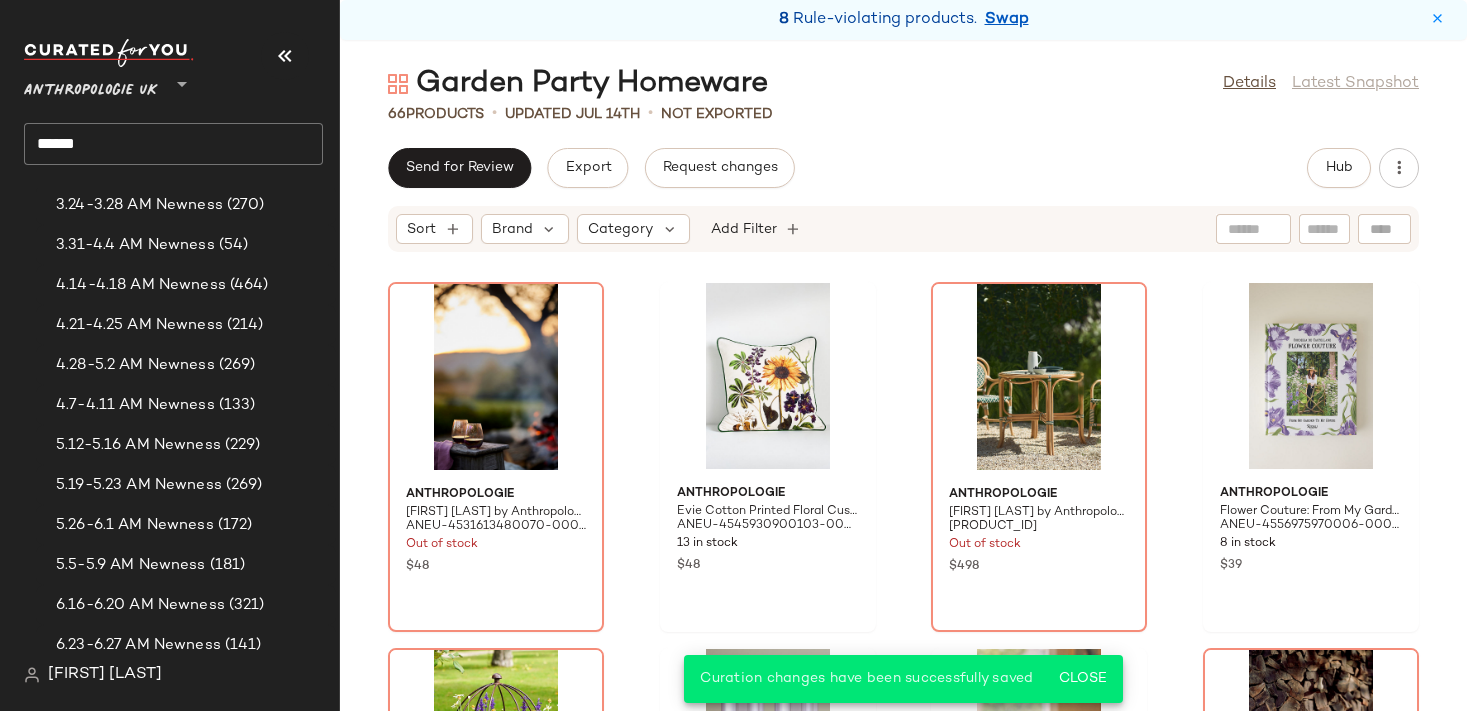 click on "Anthropologie UK ** ******" at bounding box center [181, 110] 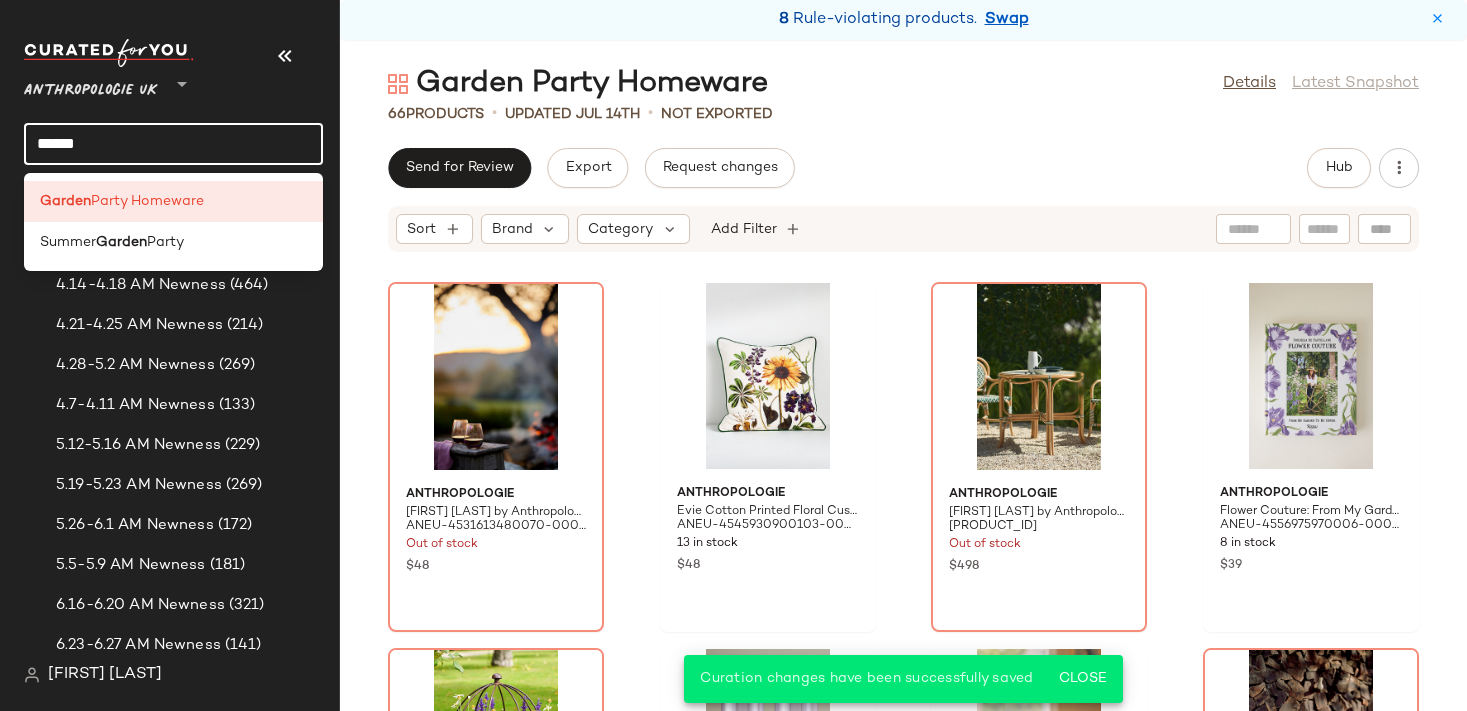 click on "******" 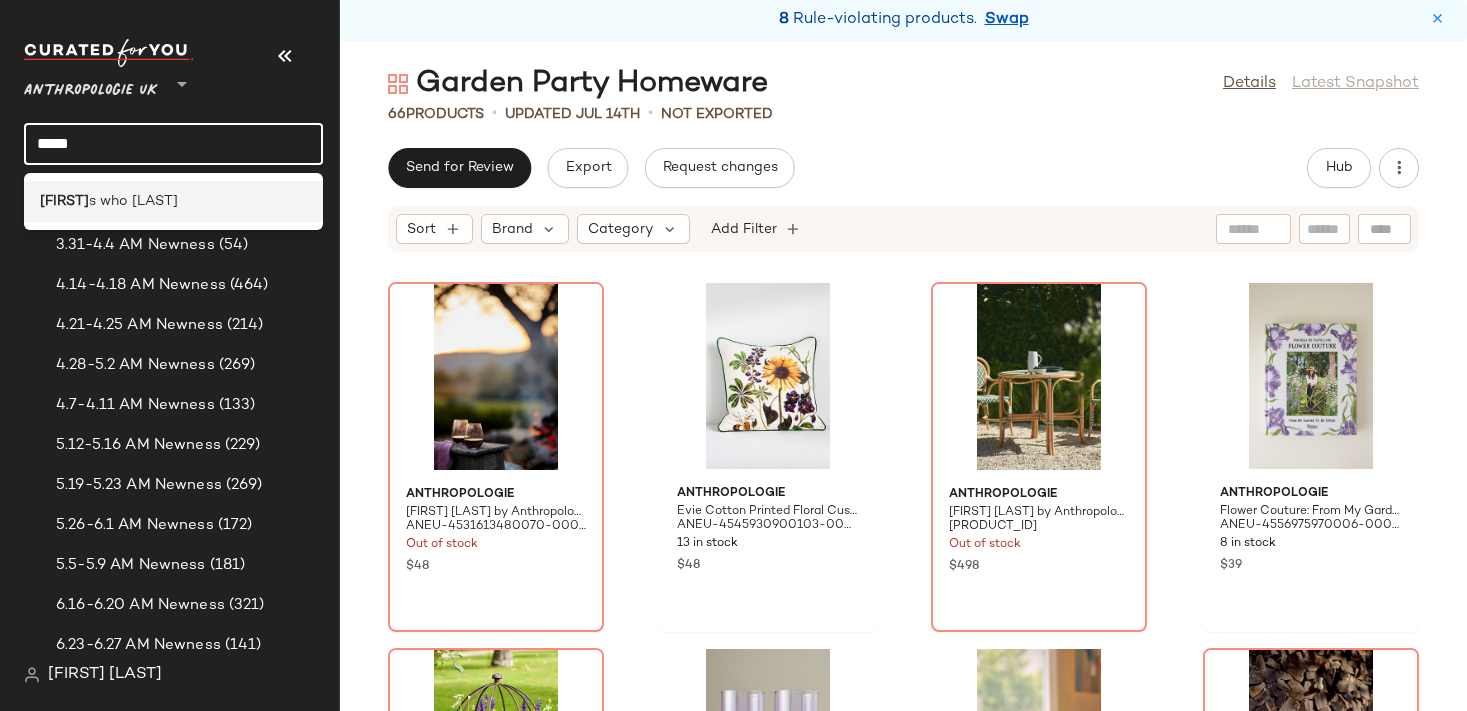 type on "*****" 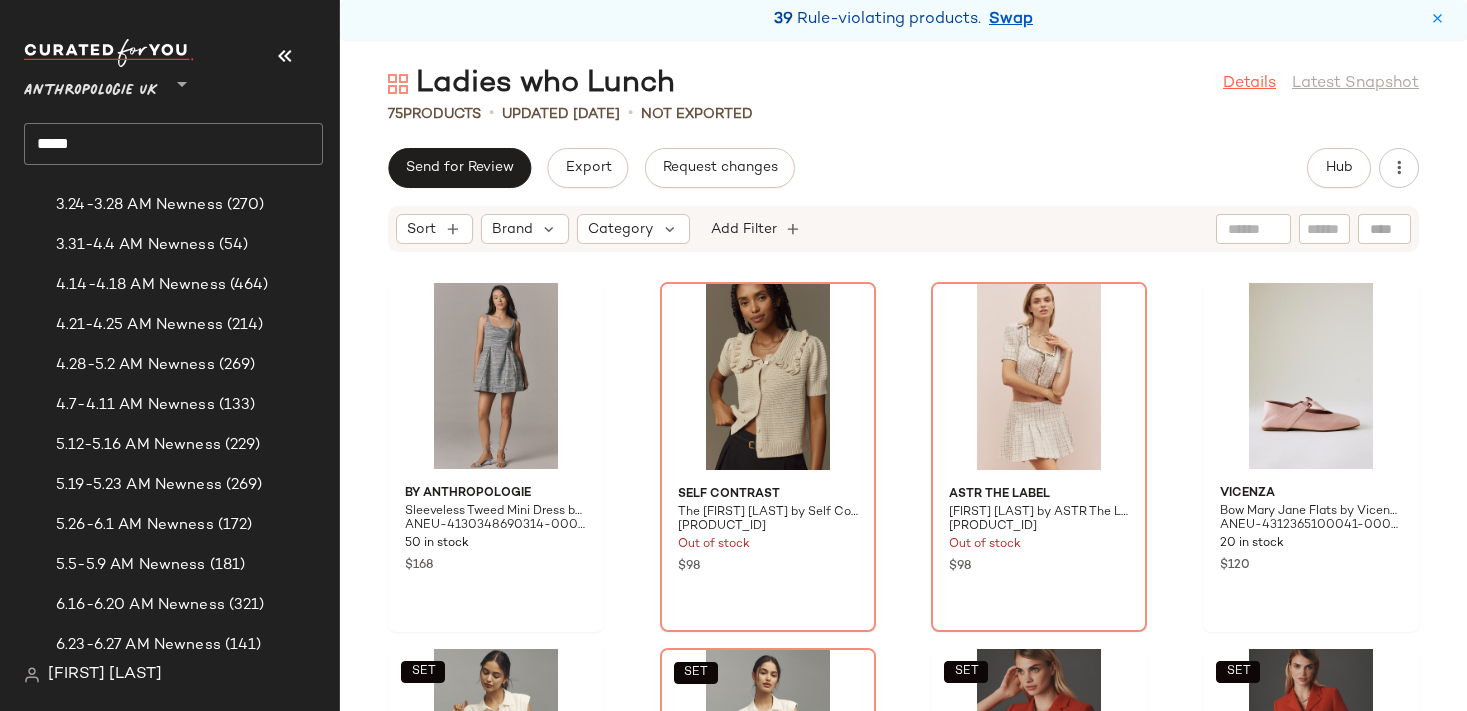 click on "Details" at bounding box center (1249, 84) 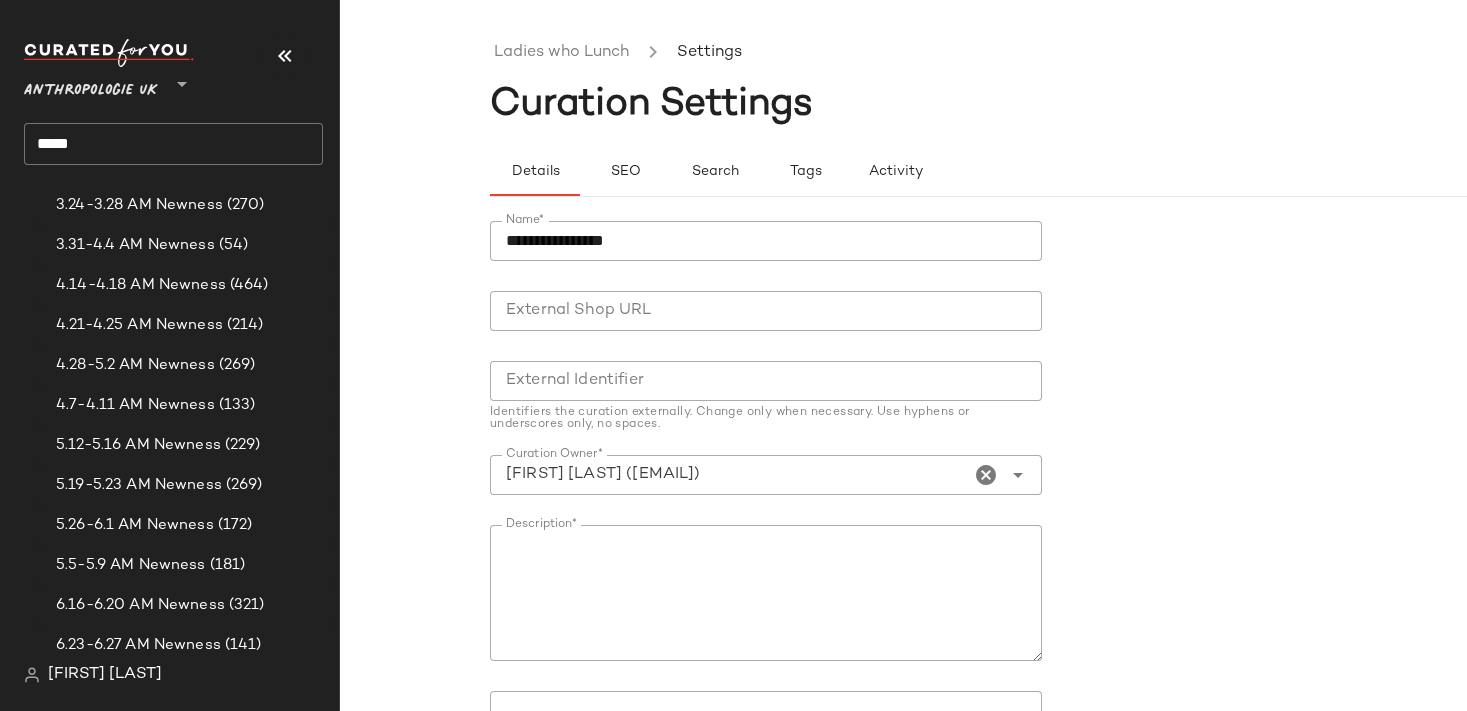 click on "**********" 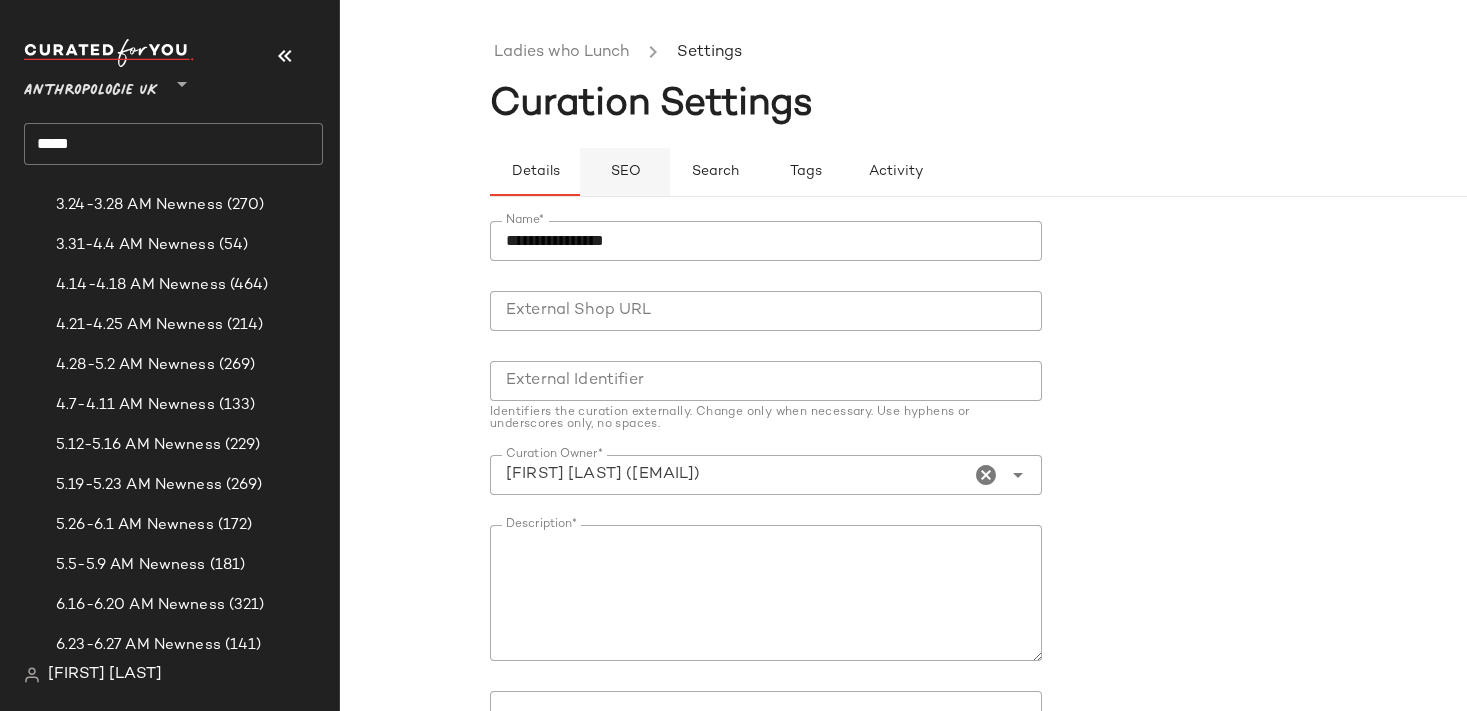 click on "SEO" 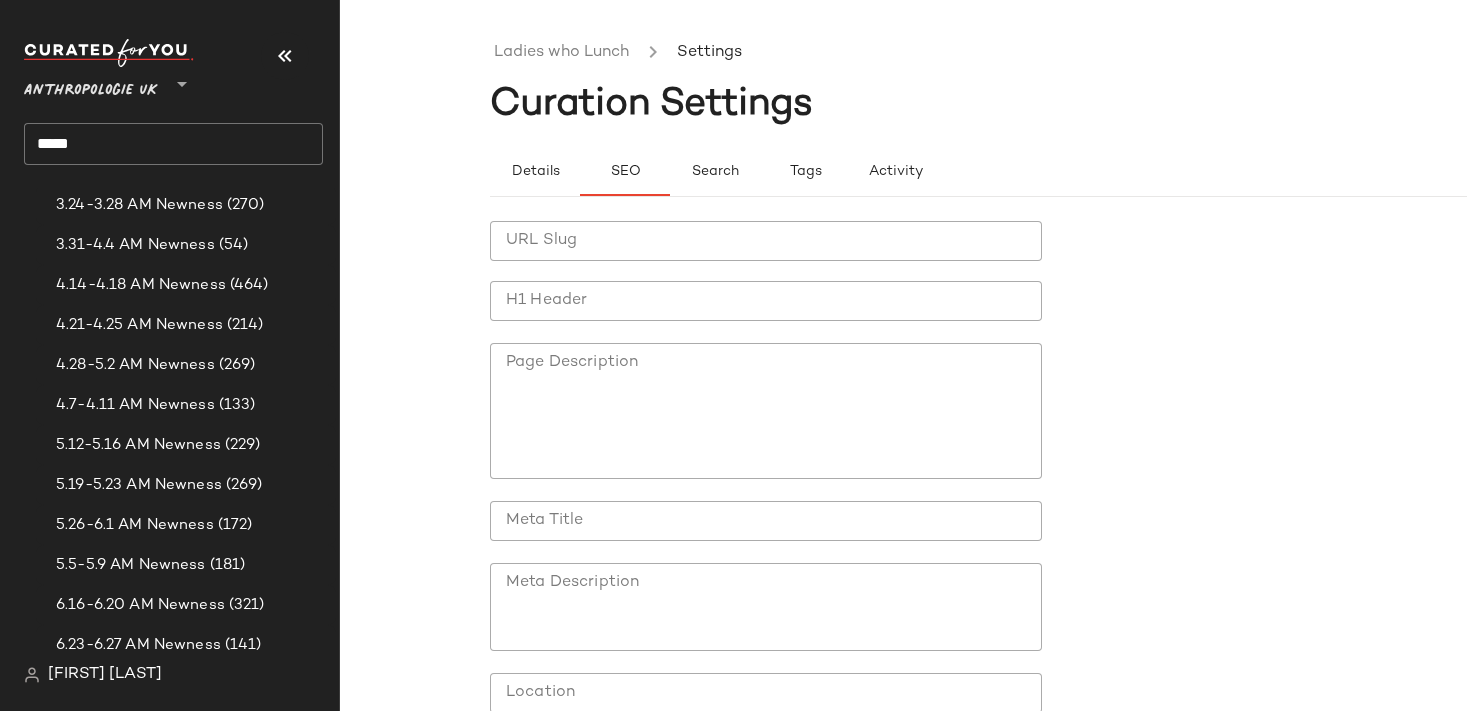 click on "URL Slug" 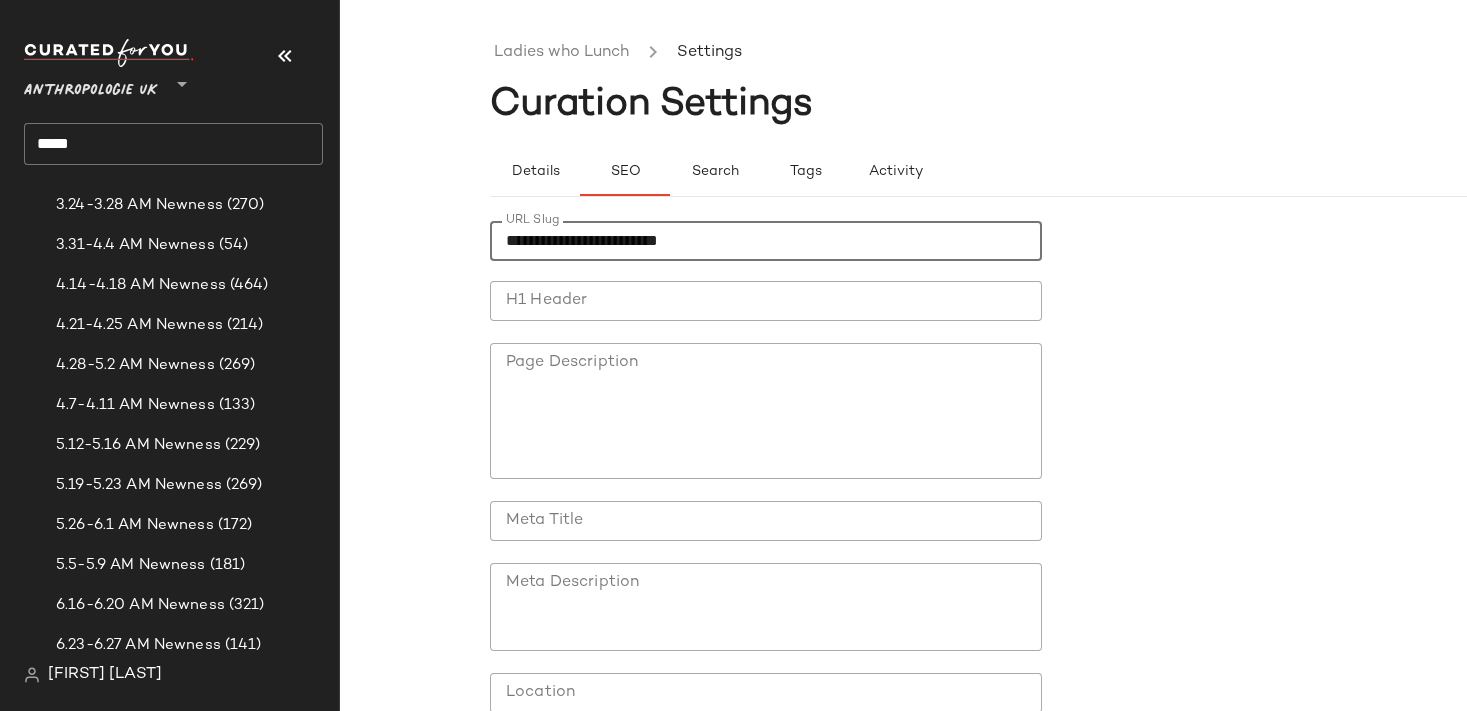 type on "**********" 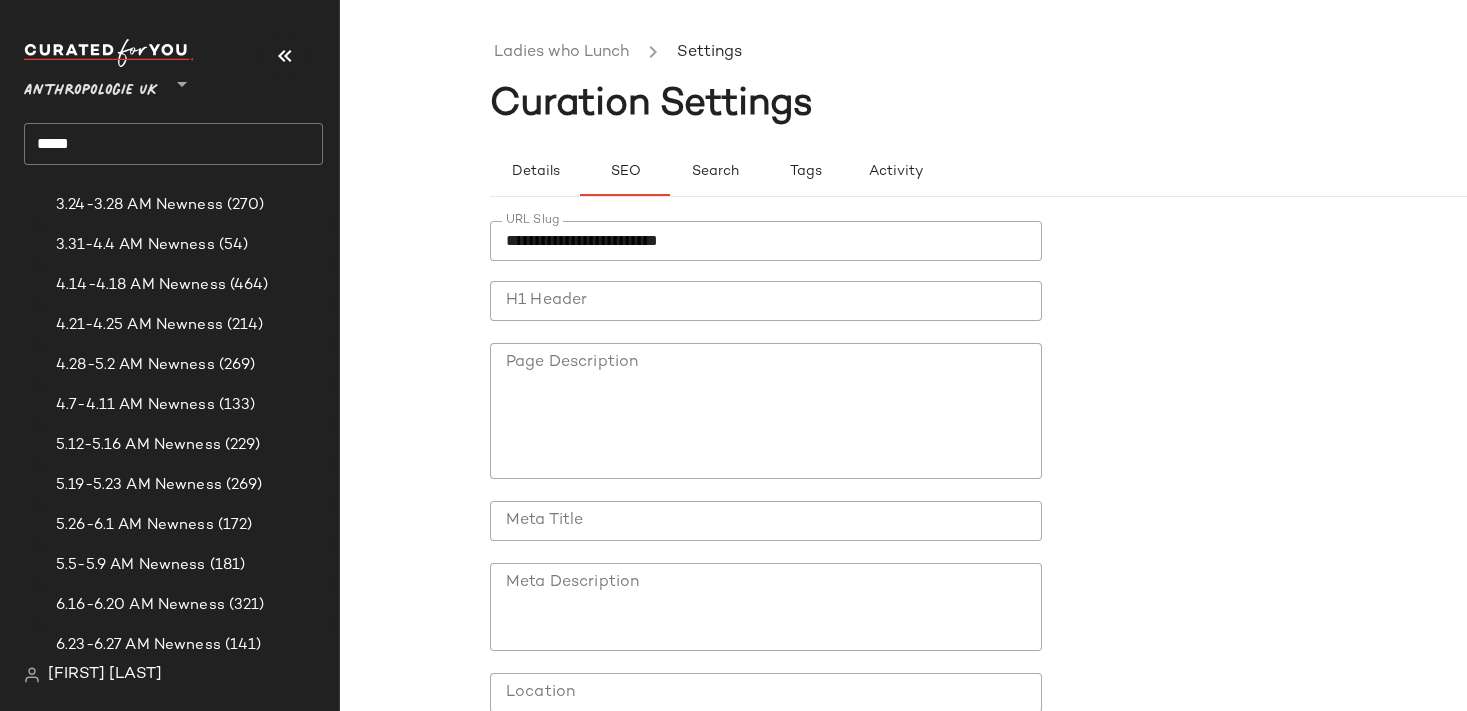 click on "**********" at bounding box center (766, 509) 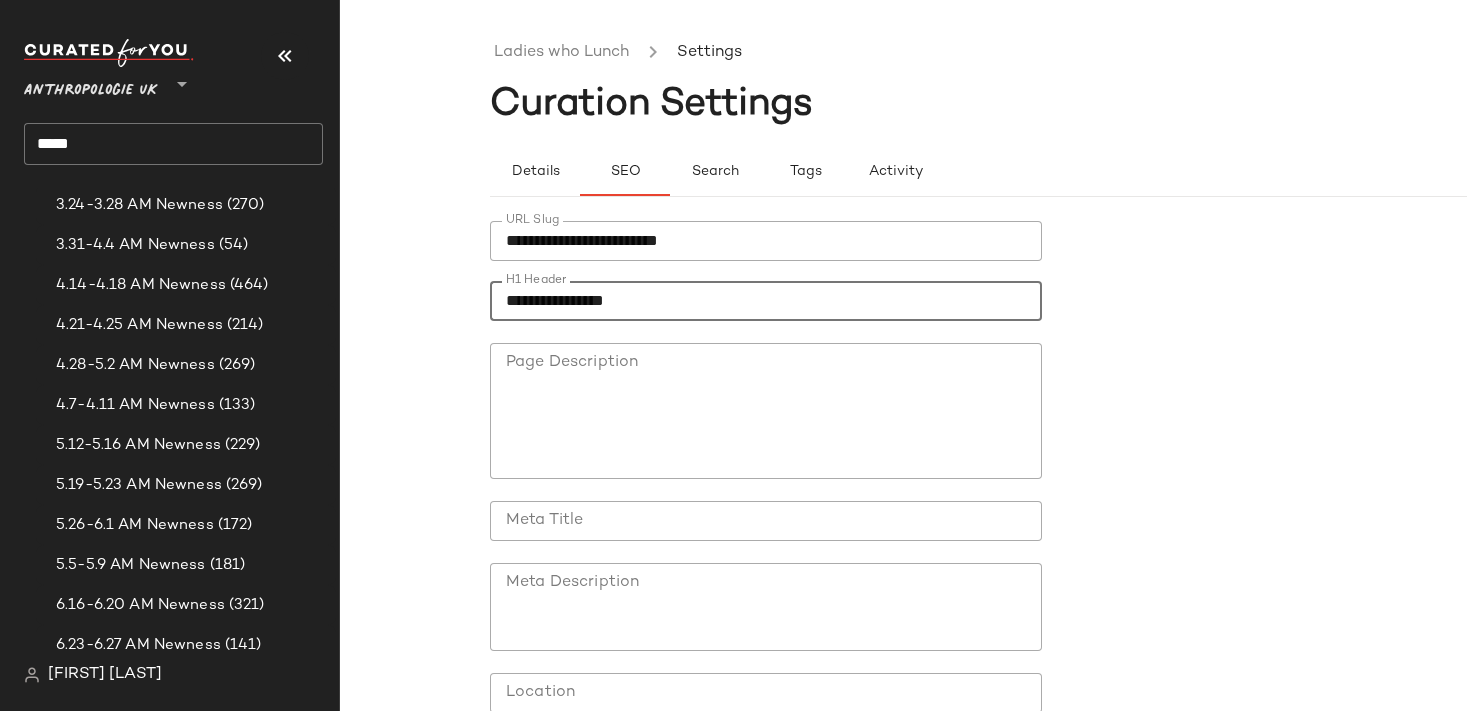 type on "**********" 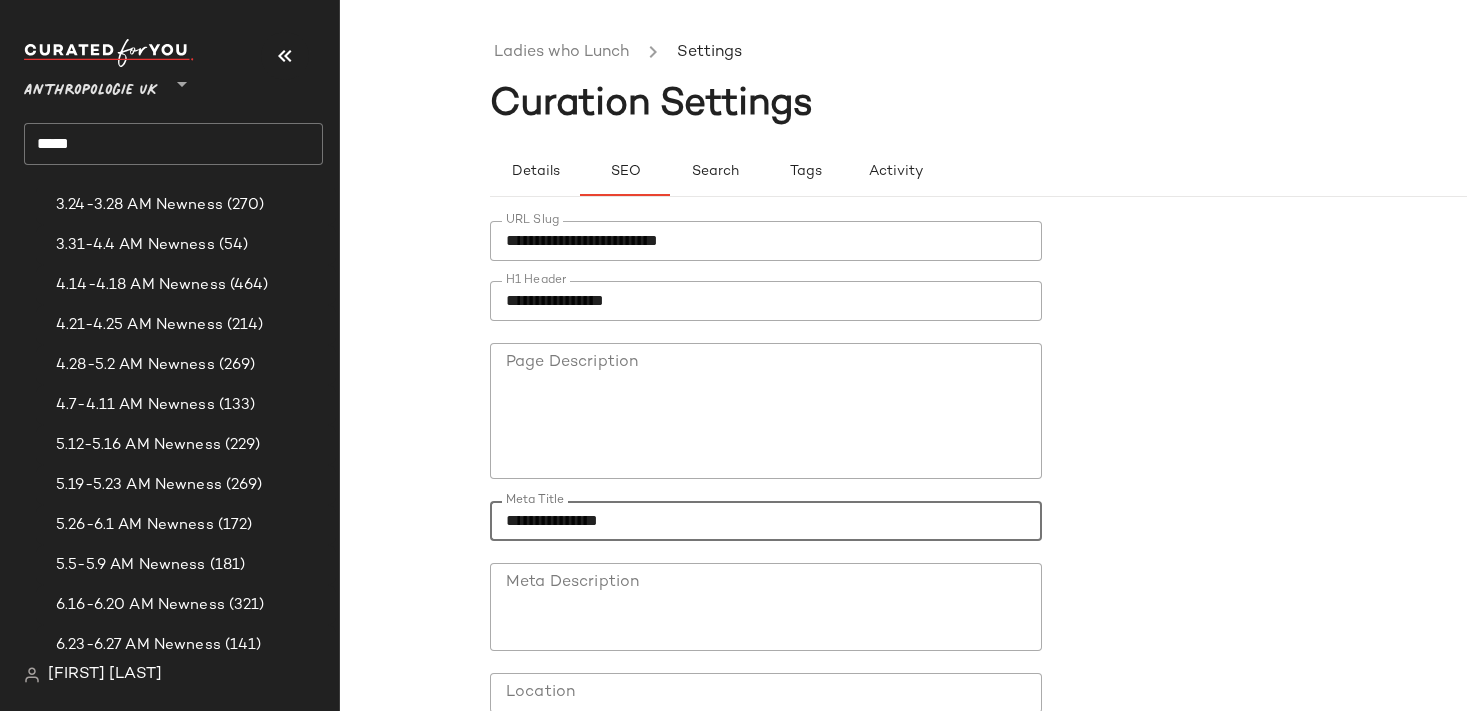 scroll, scrollTop: 90, scrollLeft: 0, axis: vertical 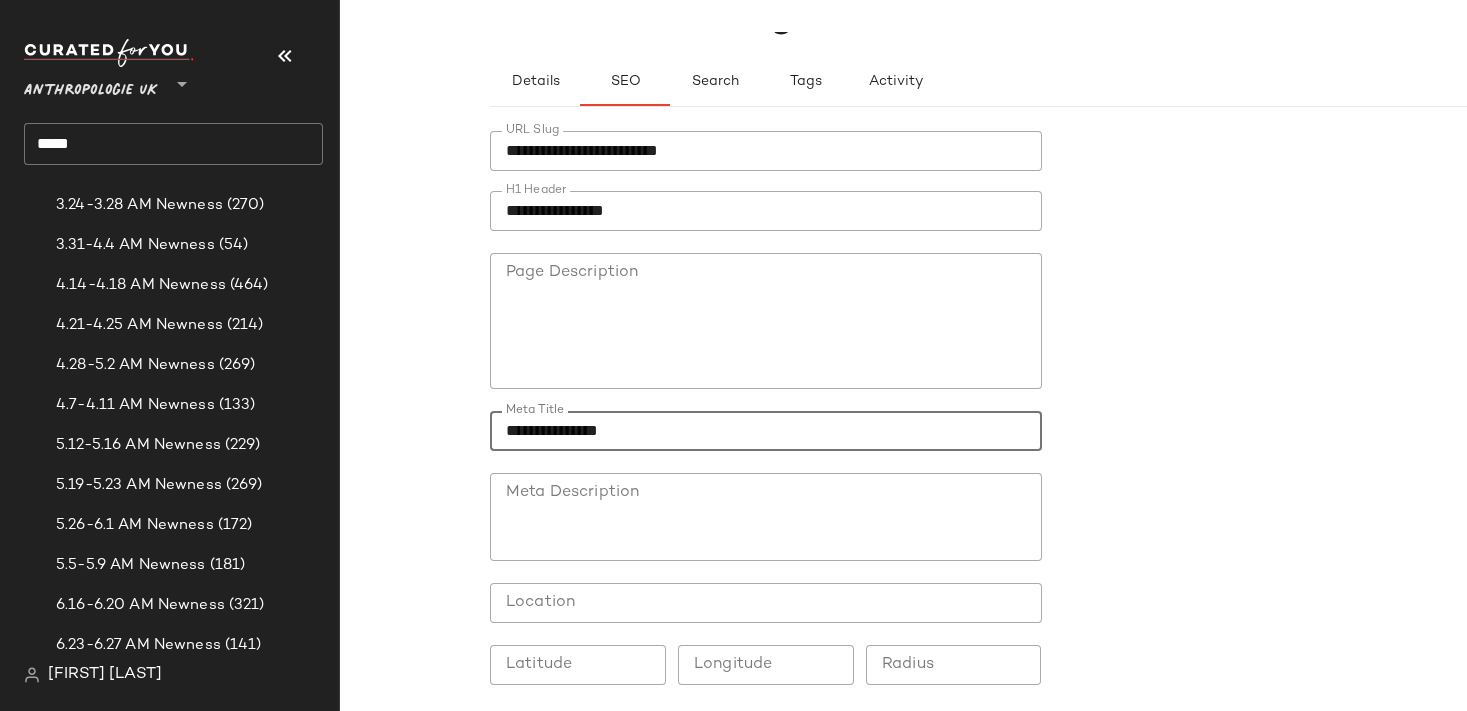 drag, startPoint x: 576, startPoint y: 426, endPoint x: 732, endPoint y: 426, distance: 156 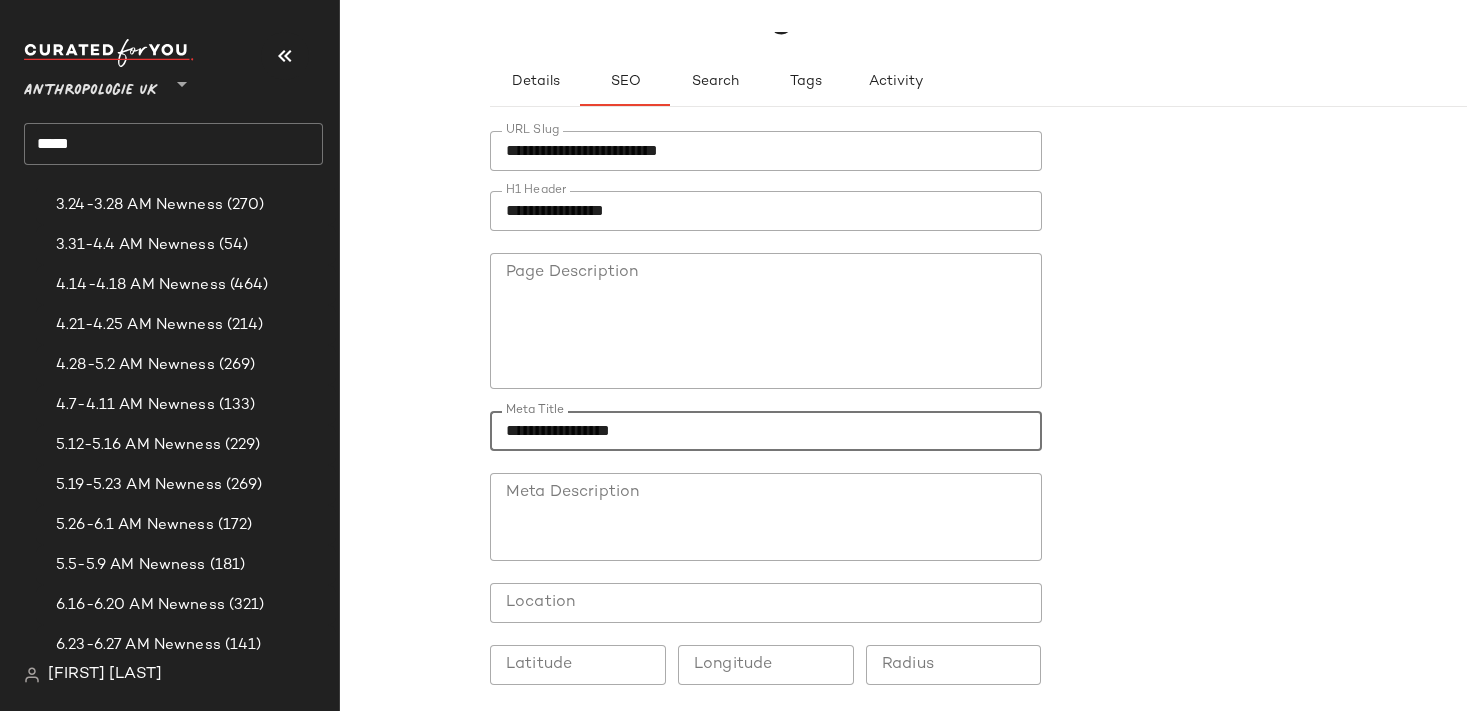 type on "**********" 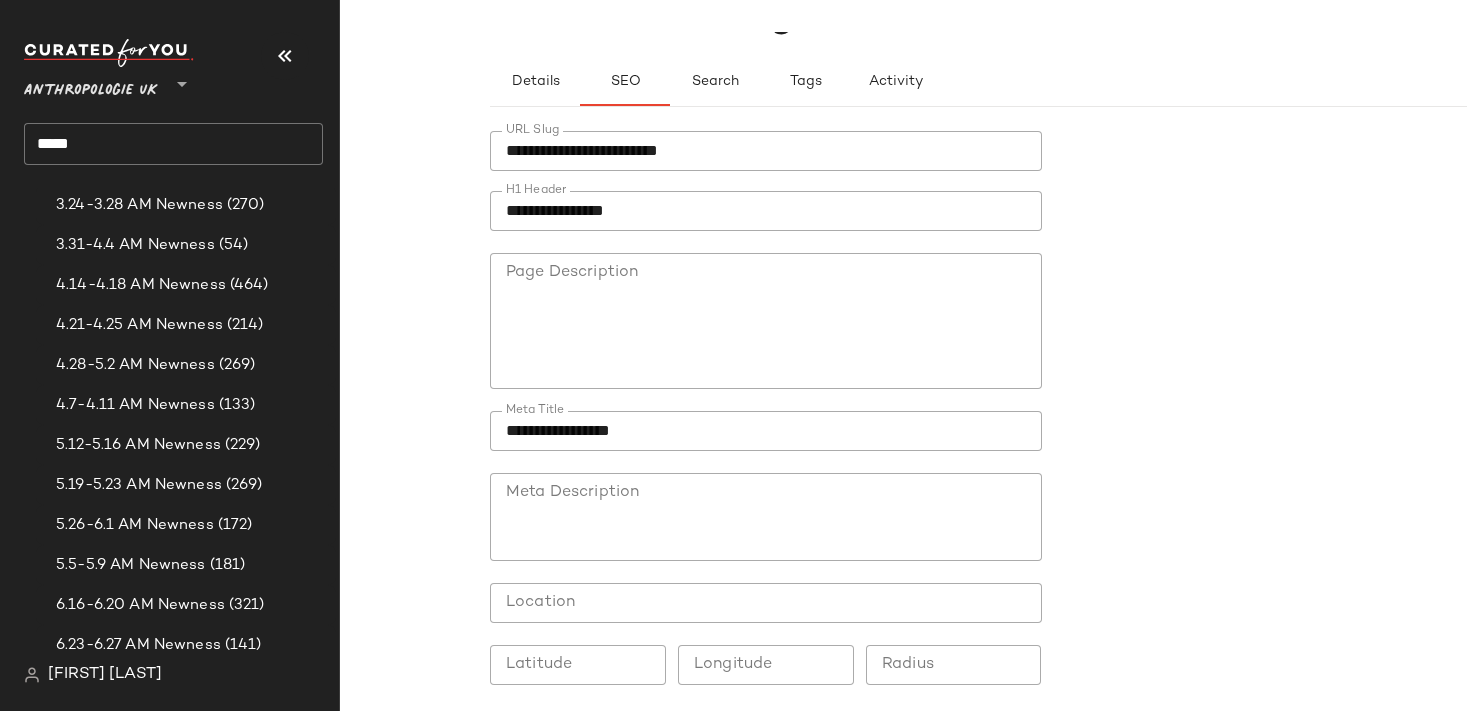 click on "Meta Description" 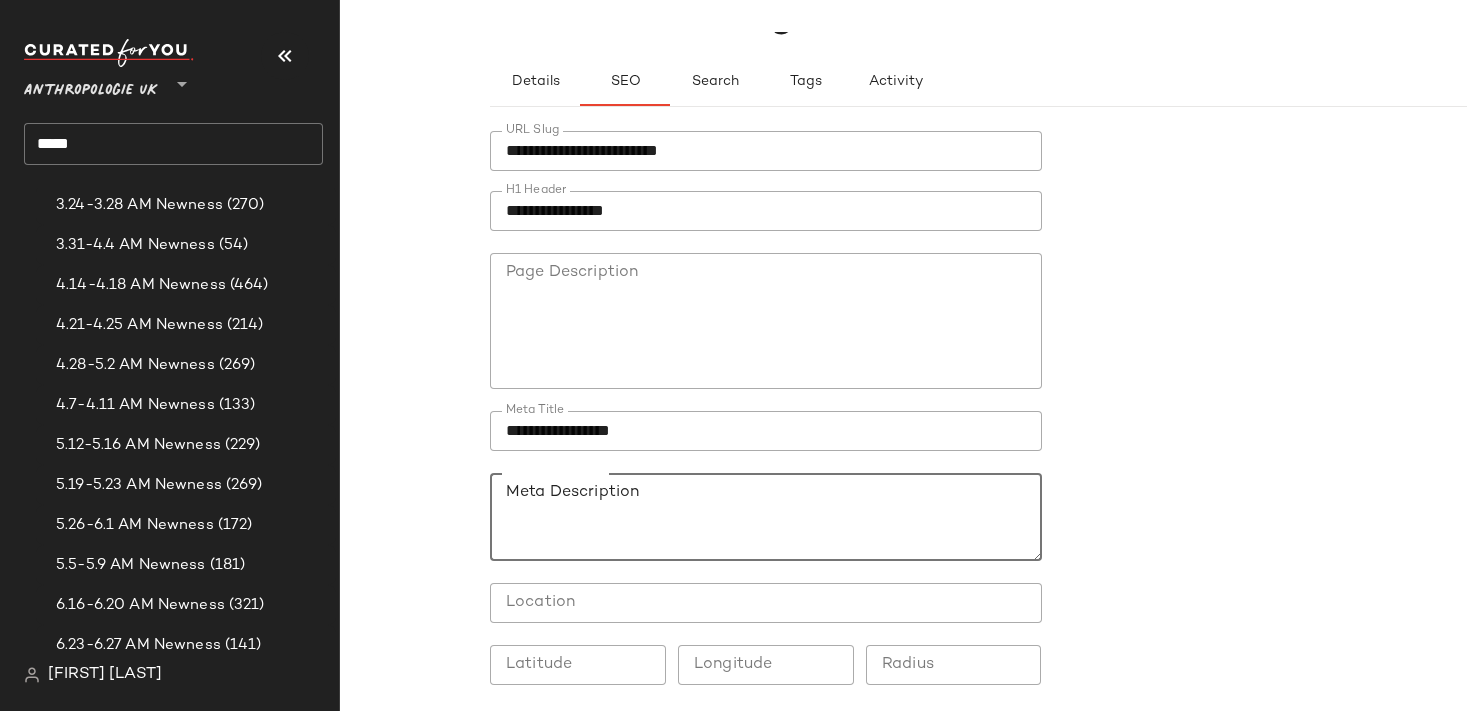 paste on "**********" 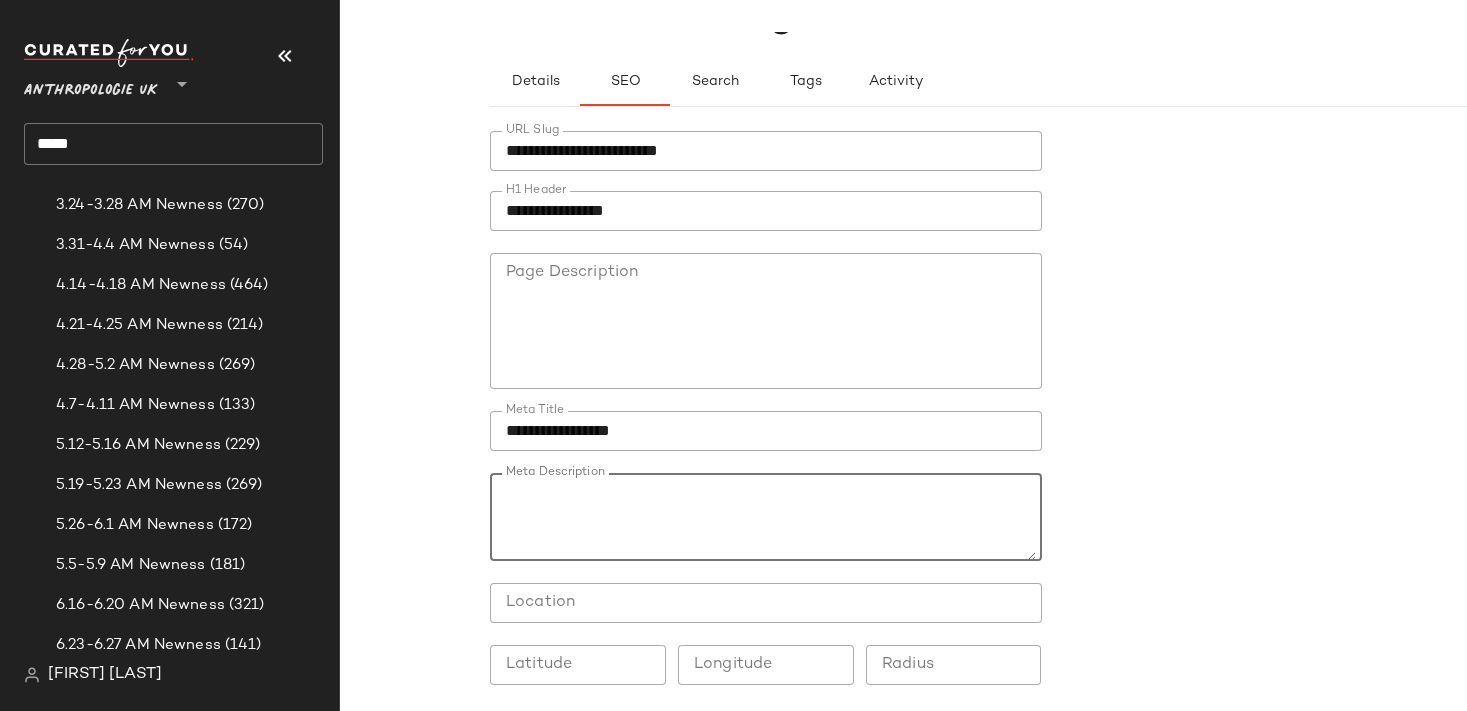 scroll, scrollTop: 0, scrollLeft: 0, axis: both 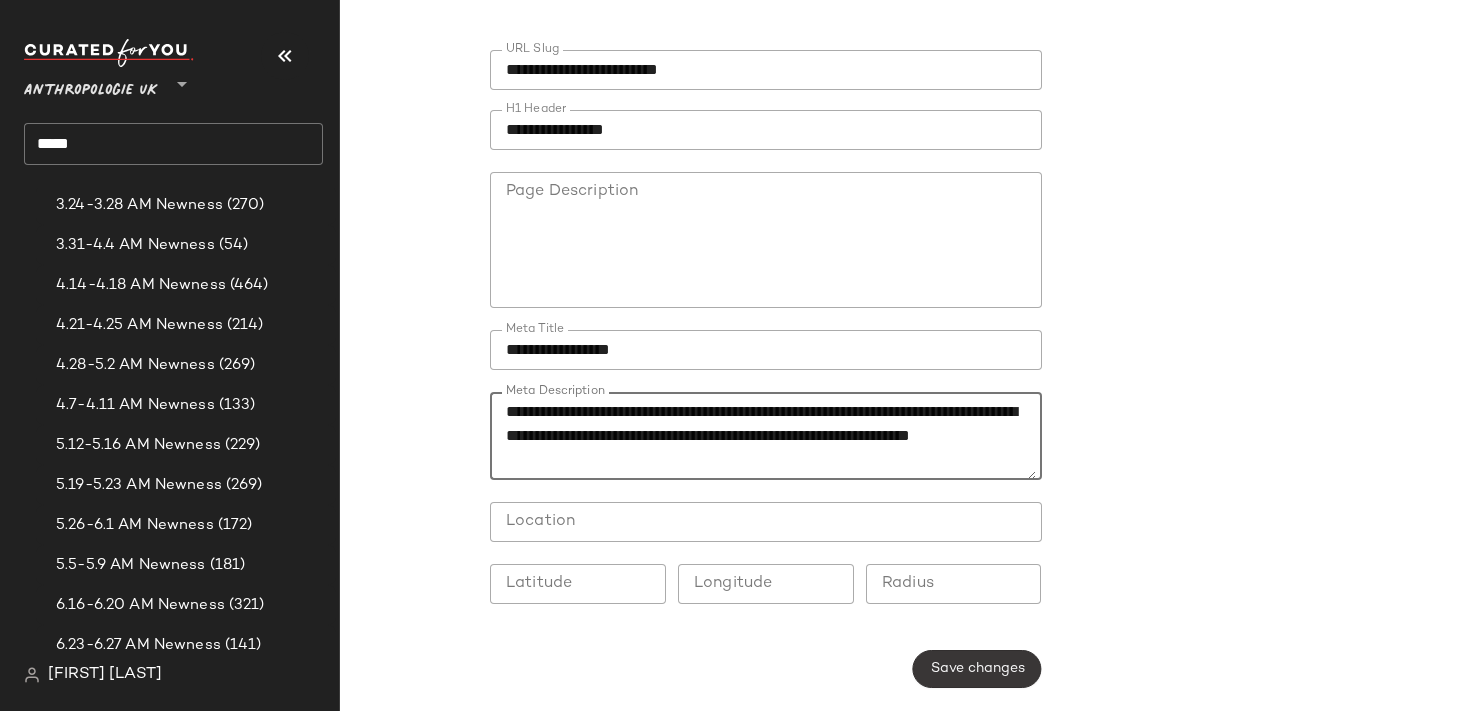 type on "**********" 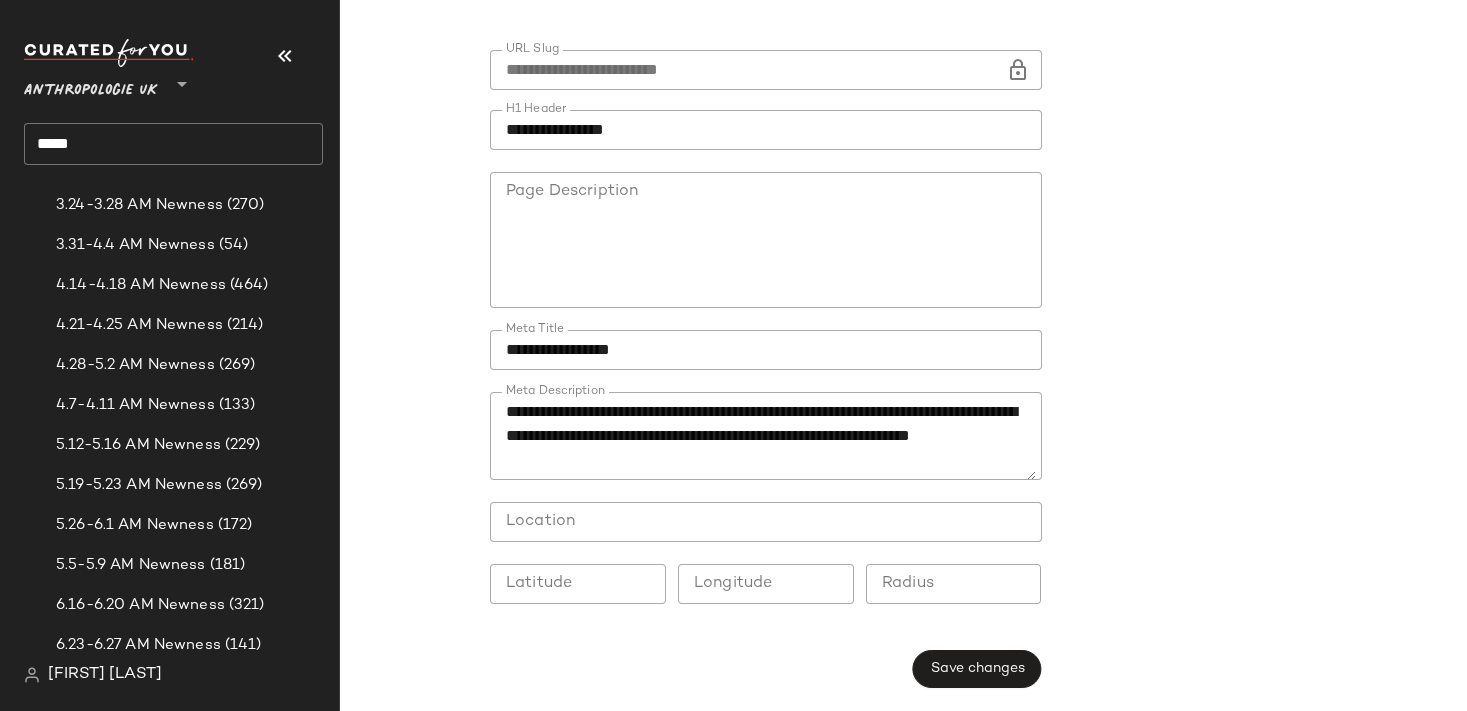scroll, scrollTop: 0, scrollLeft: 0, axis: both 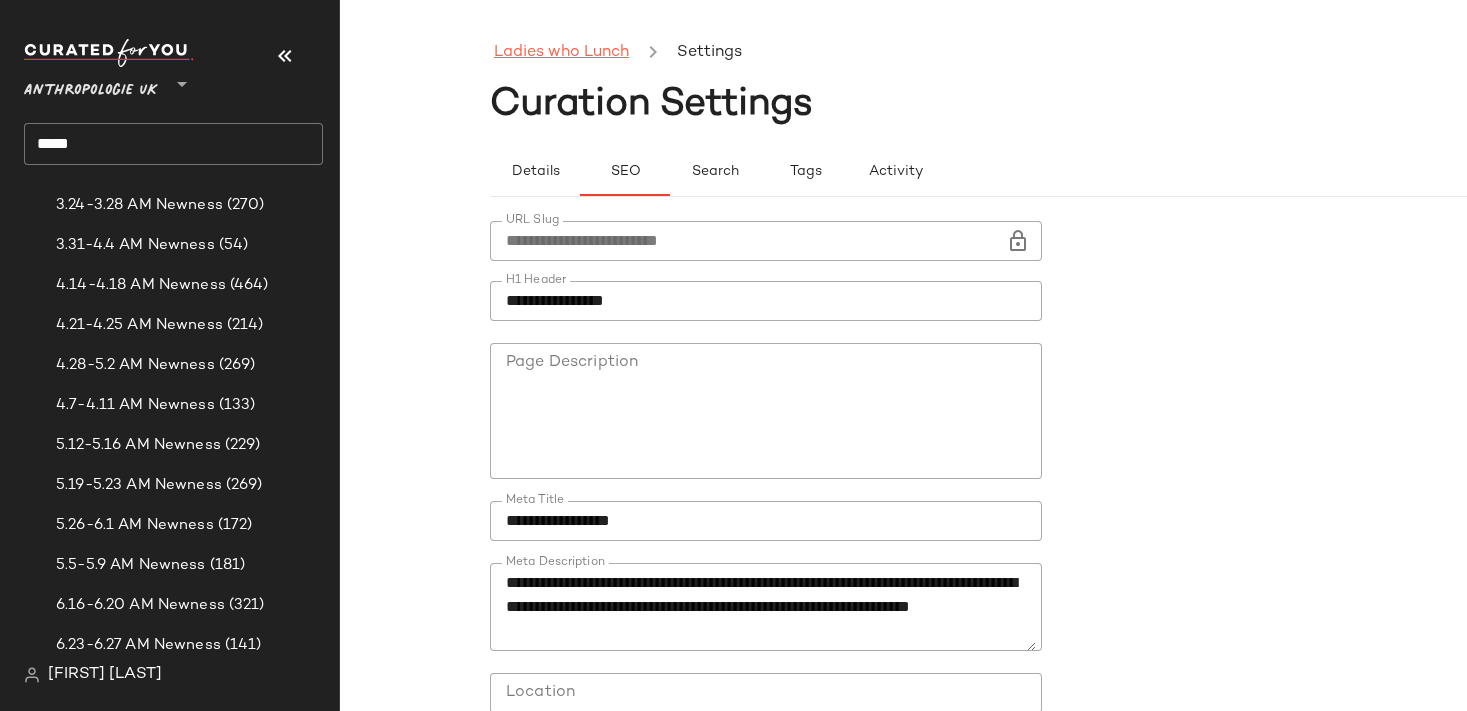 click on "Ladies who Lunch" at bounding box center (561, 53) 